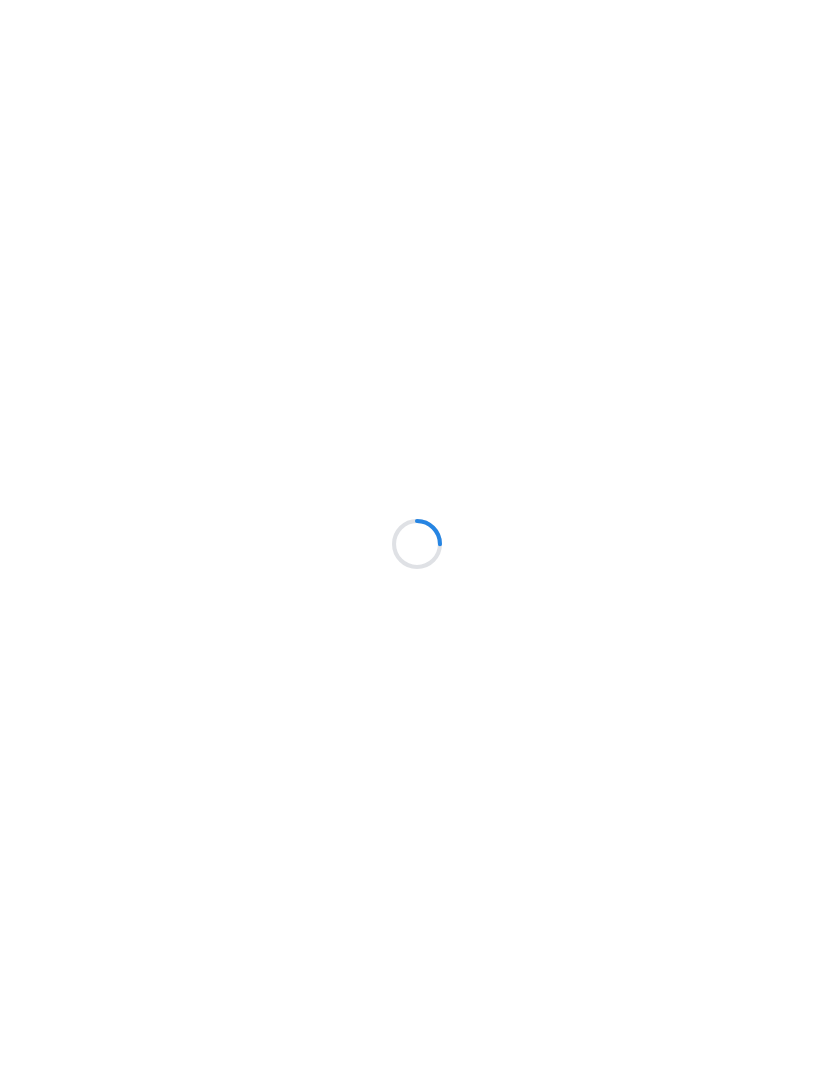 scroll, scrollTop: 0, scrollLeft: 0, axis: both 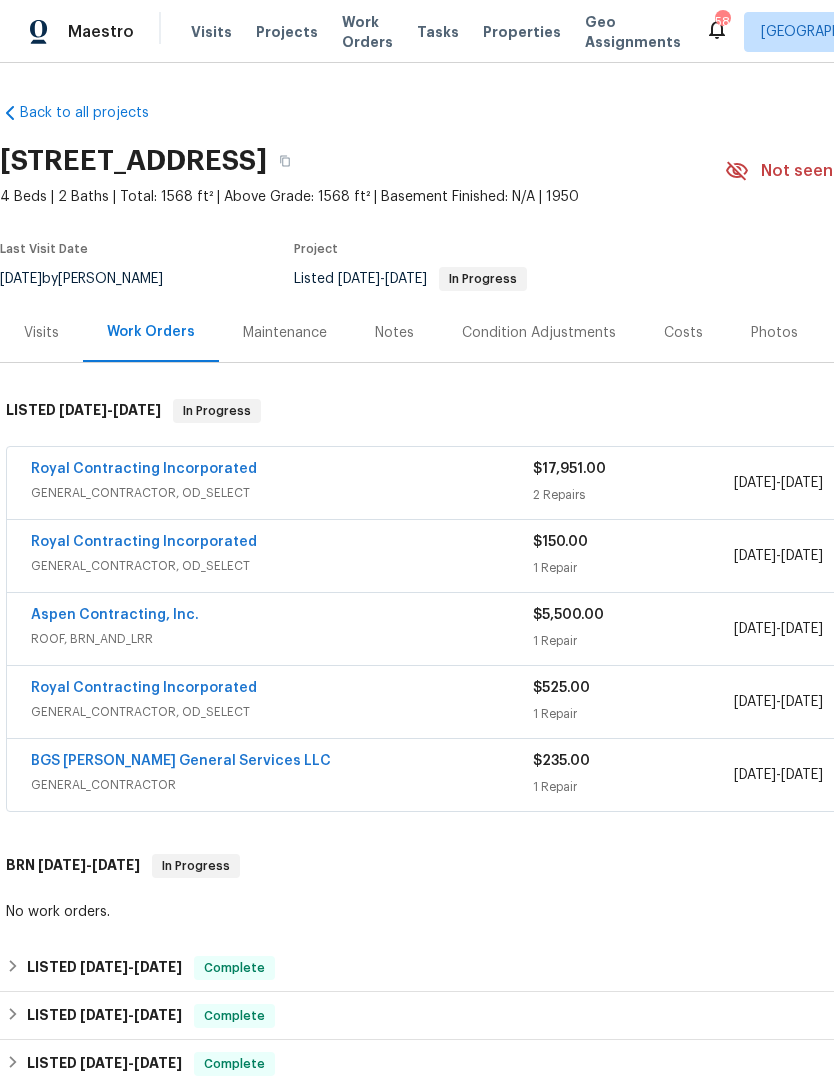 click on "GENERAL_CONTRACTOR, OD_SELECT" at bounding box center [282, 493] 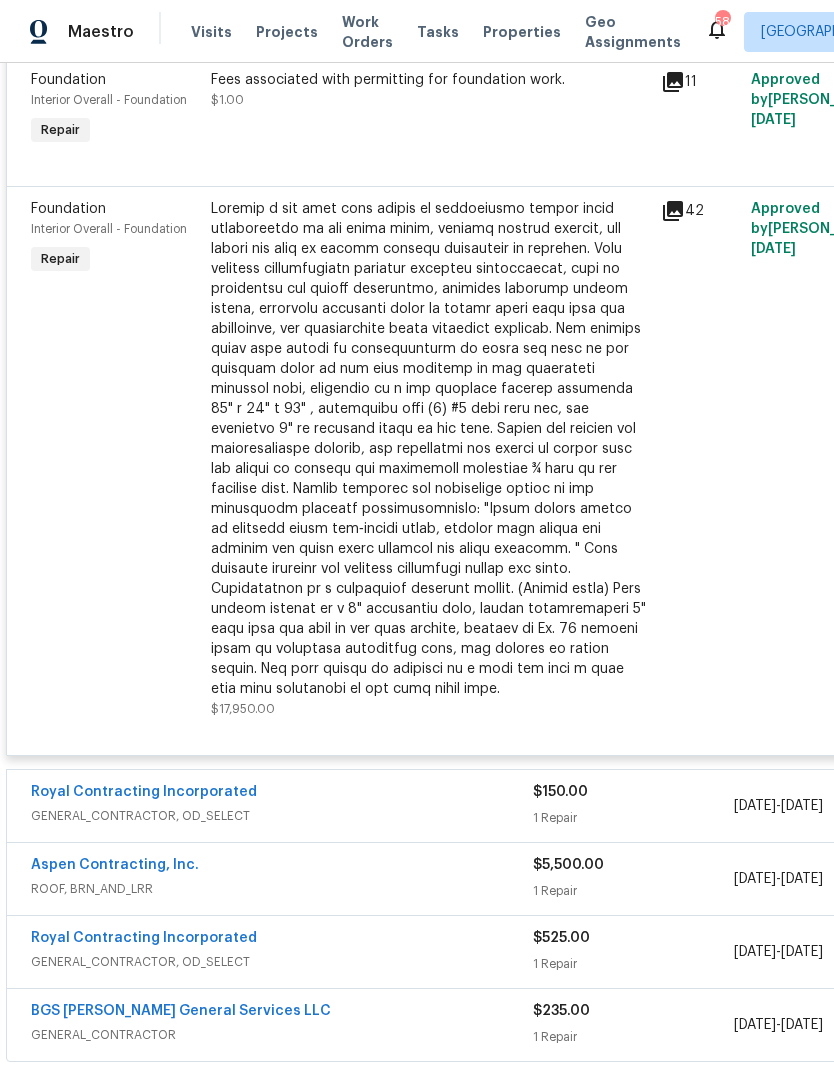 scroll, scrollTop: 512, scrollLeft: 0, axis: vertical 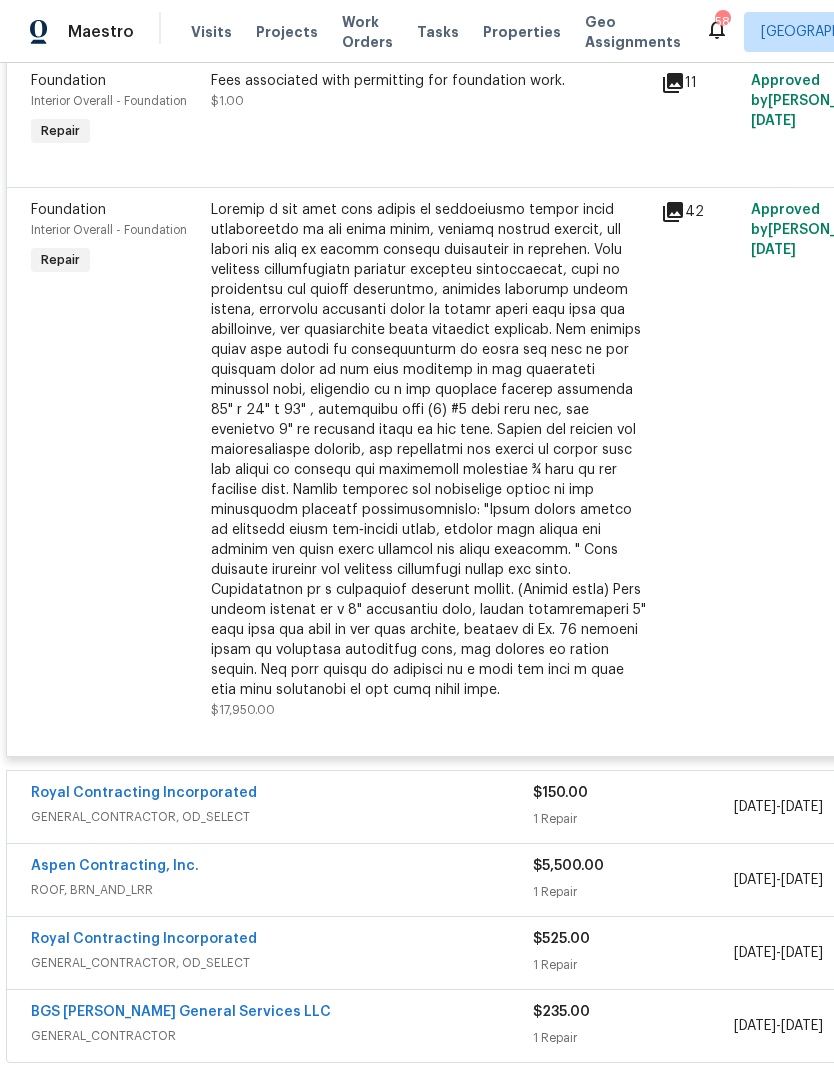 click at bounding box center (430, 450) 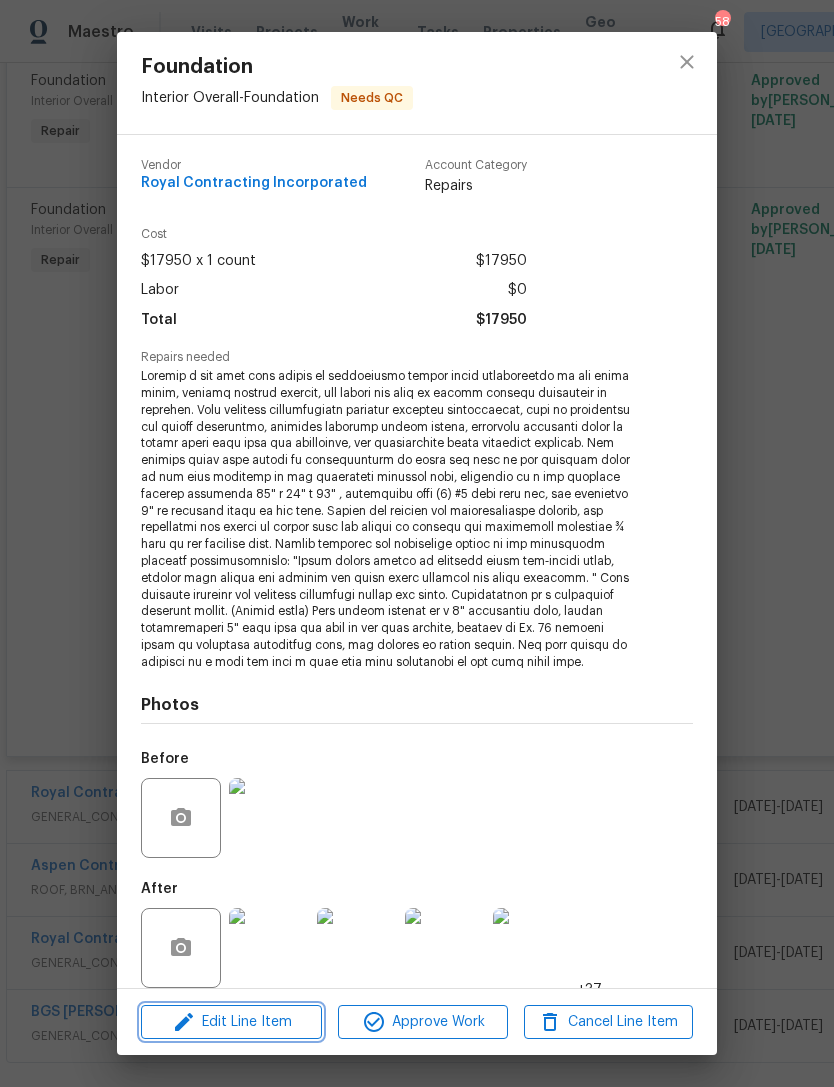click on "Edit Line Item" at bounding box center (231, 1022) 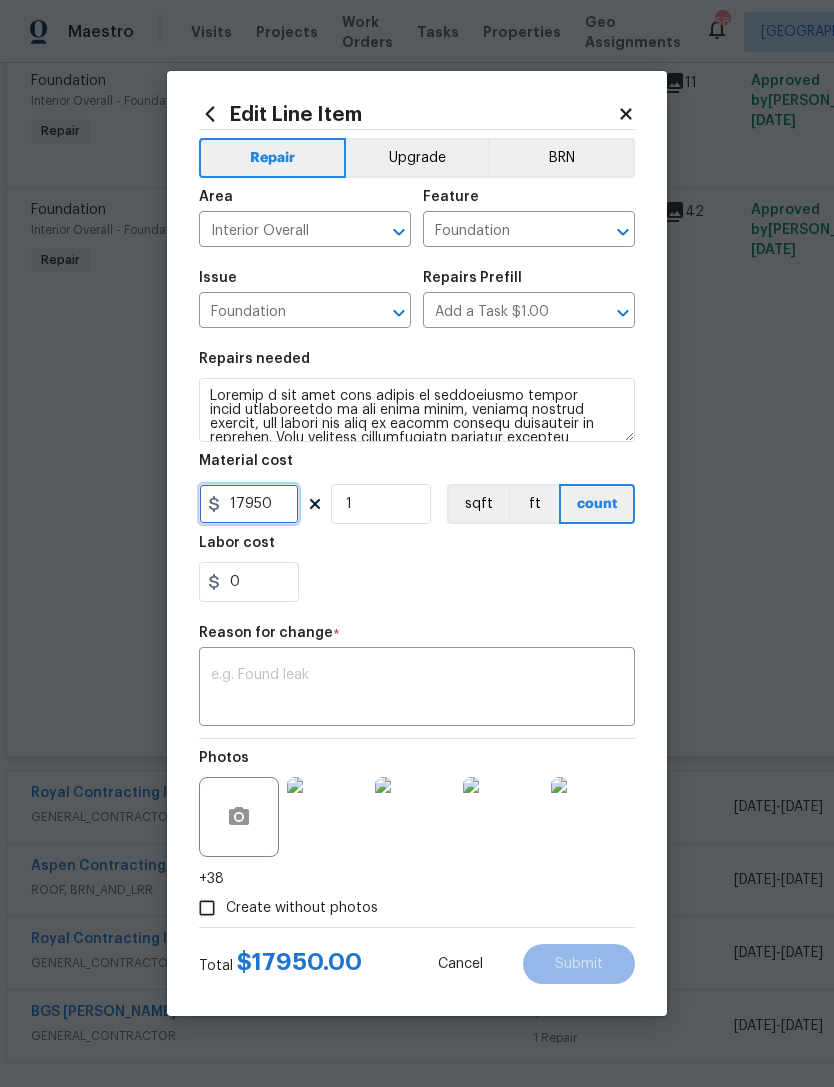 click on "17950" at bounding box center (249, 504) 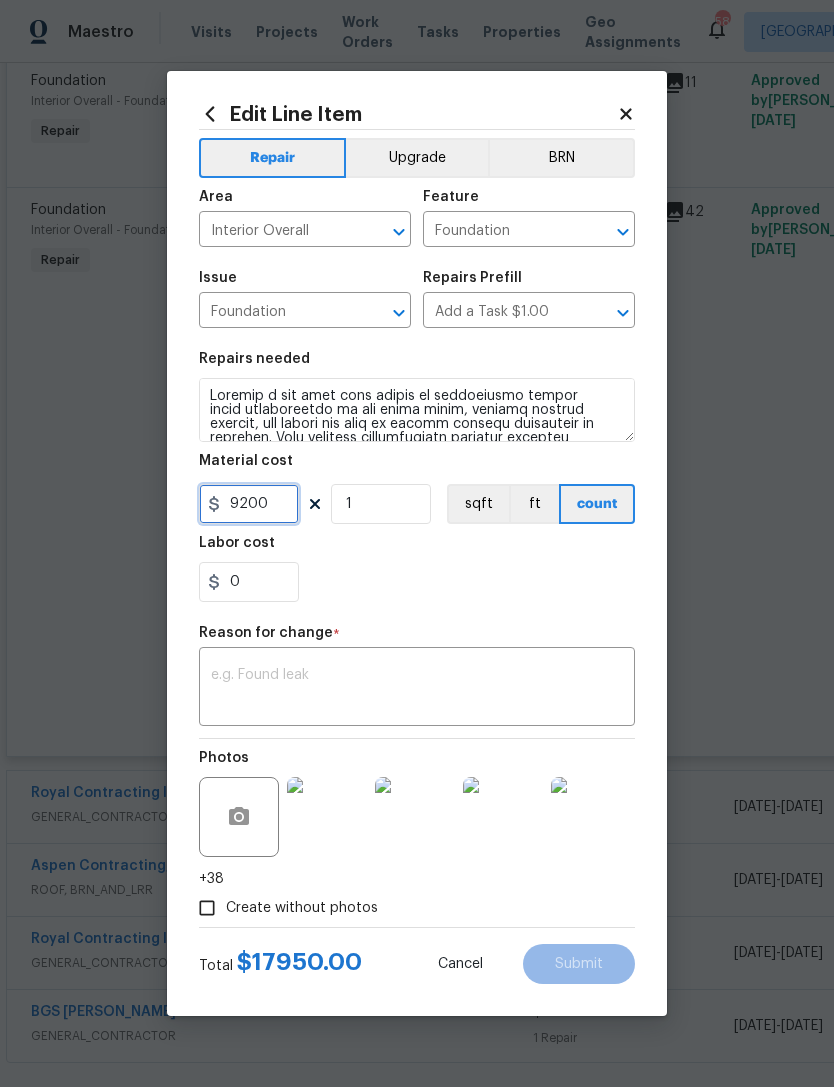type on "9200" 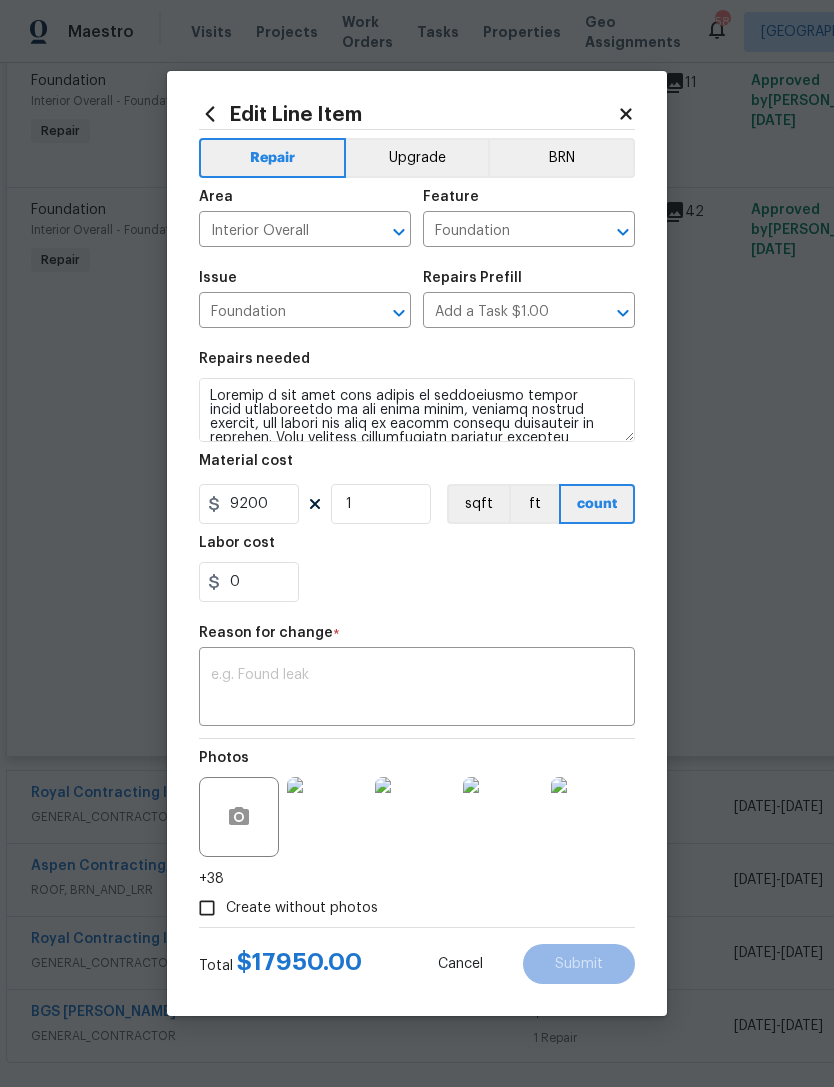 click on "Repairs needed Material cost 9200 1 sqft ft count Labor cost 0" at bounding box center [417, 477] 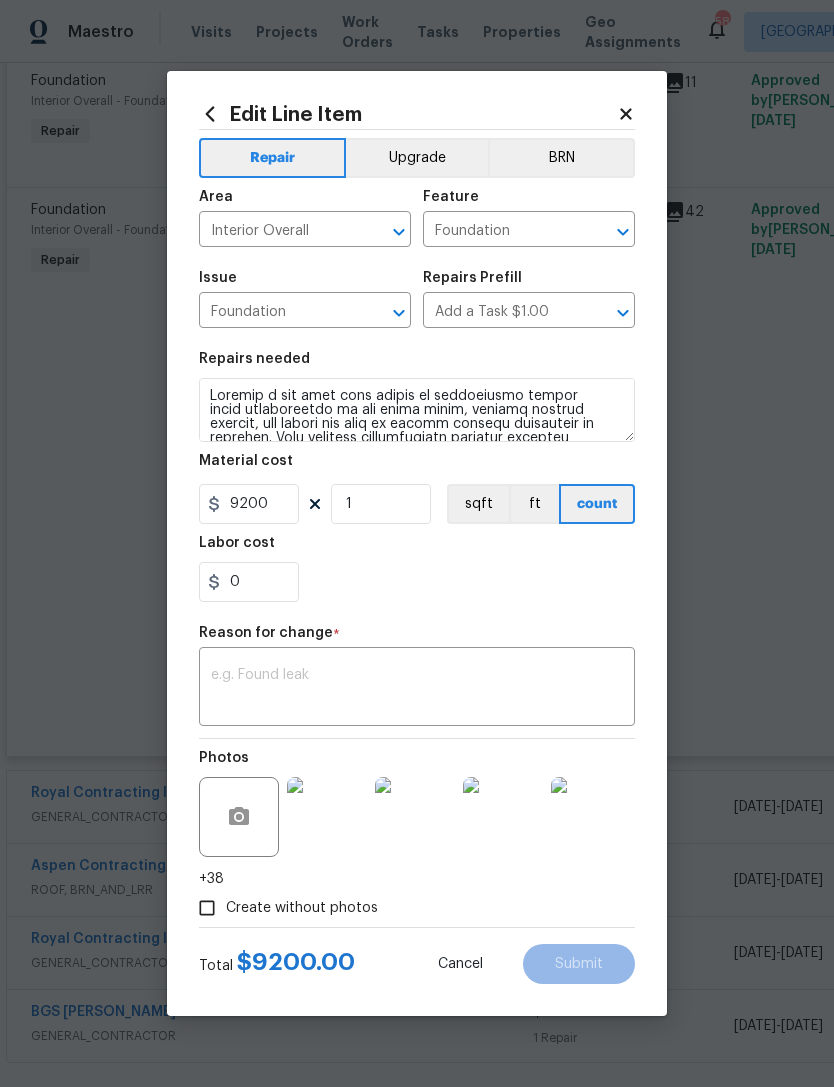 click at bounding box center [417, 689] 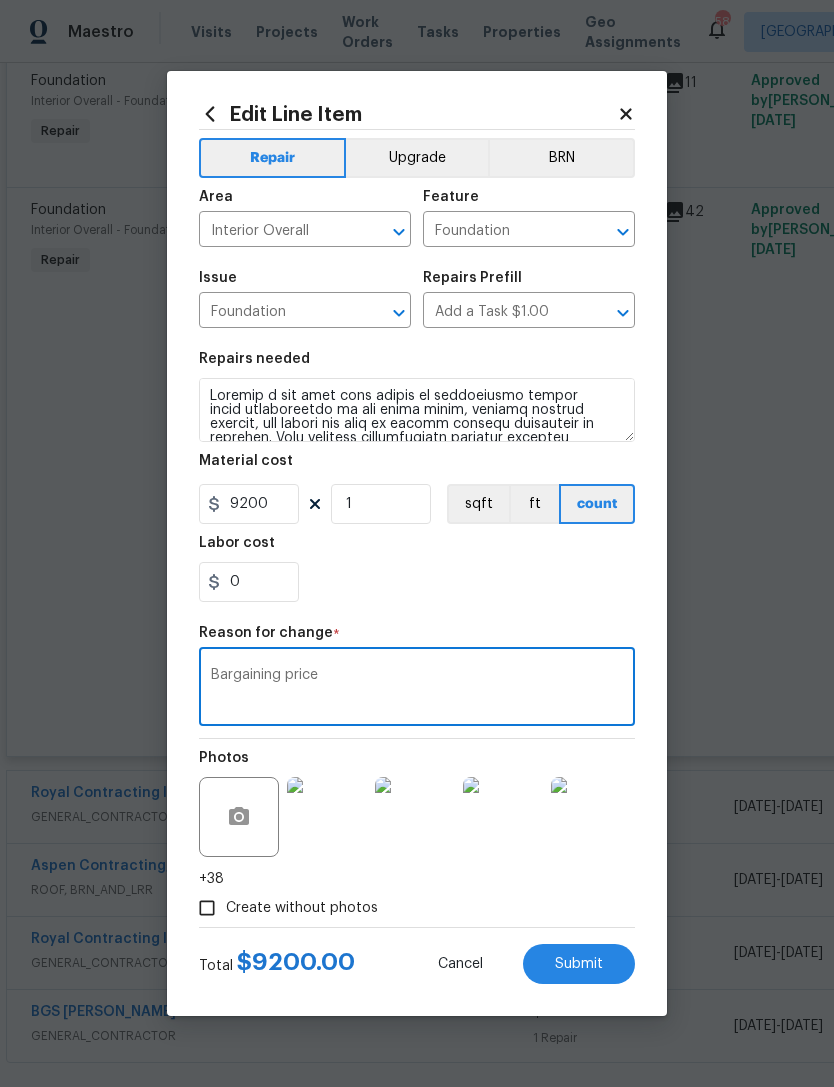 type on "Bargaining price" 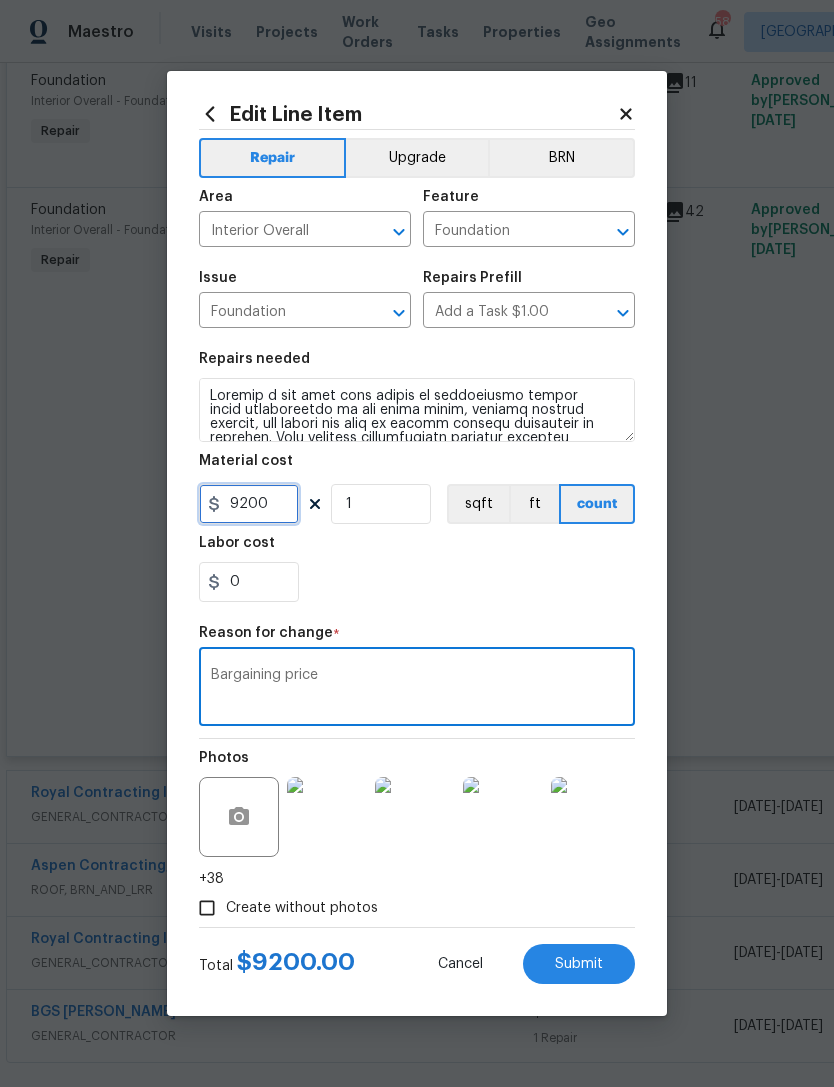 click on "9200" at bounding box center [249, 504] 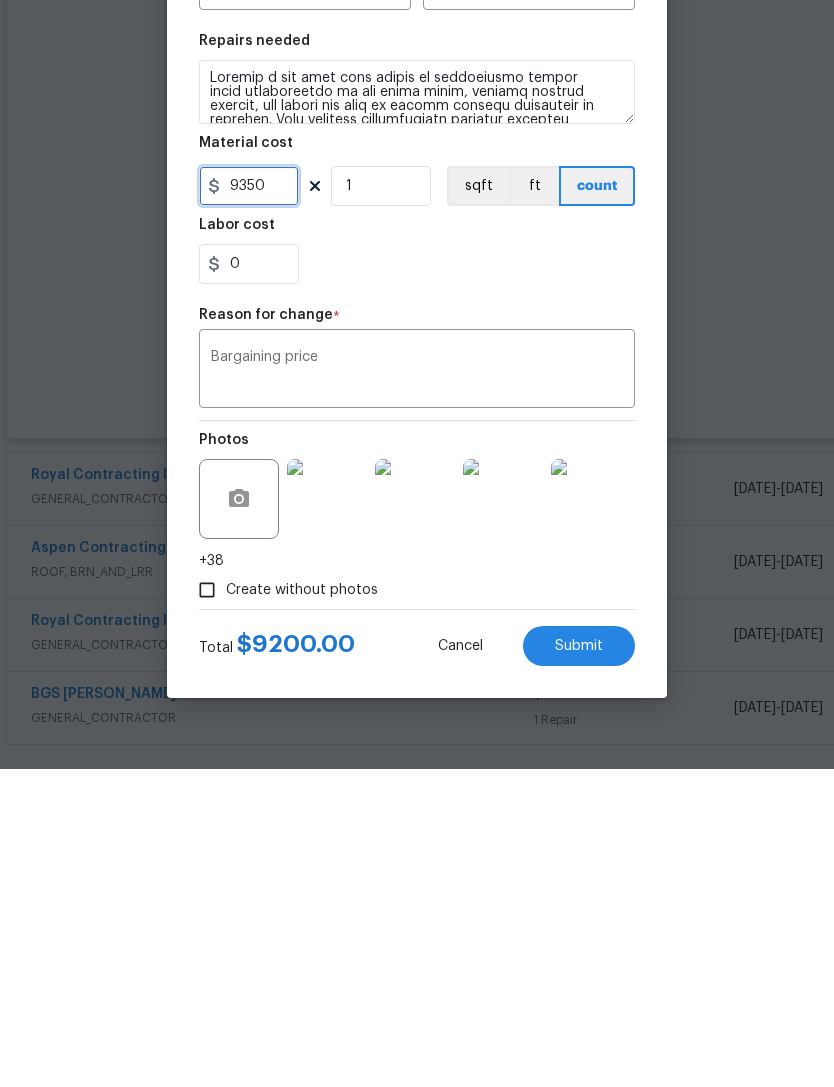 type on "9350" 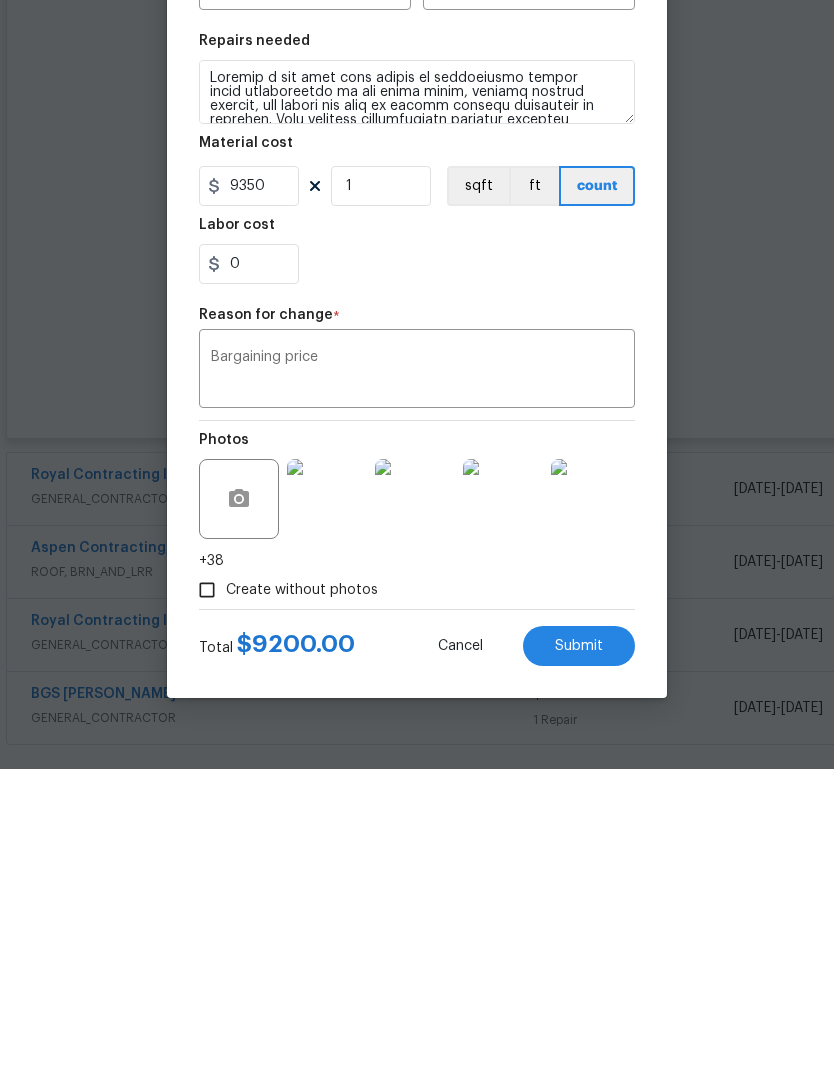 click on "Submit" at bounding box center (579, 964) 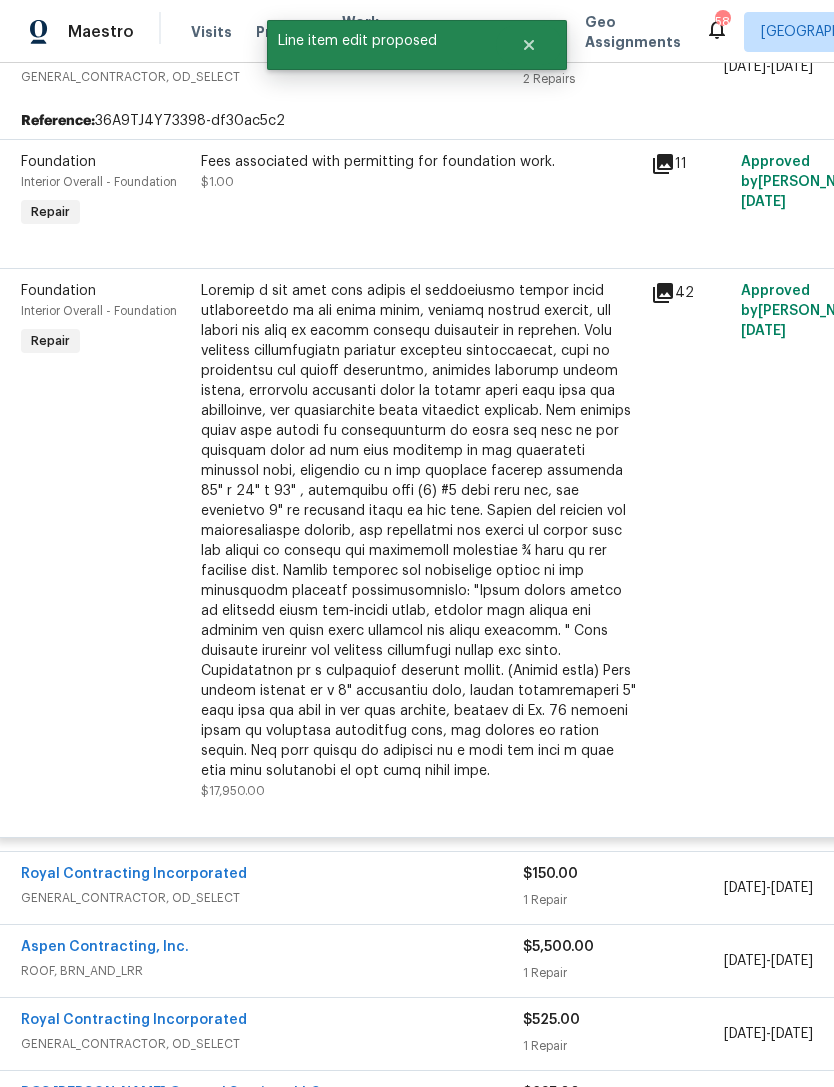 scroll, scrollTop: 431, scrollLeft: 4, axis: both 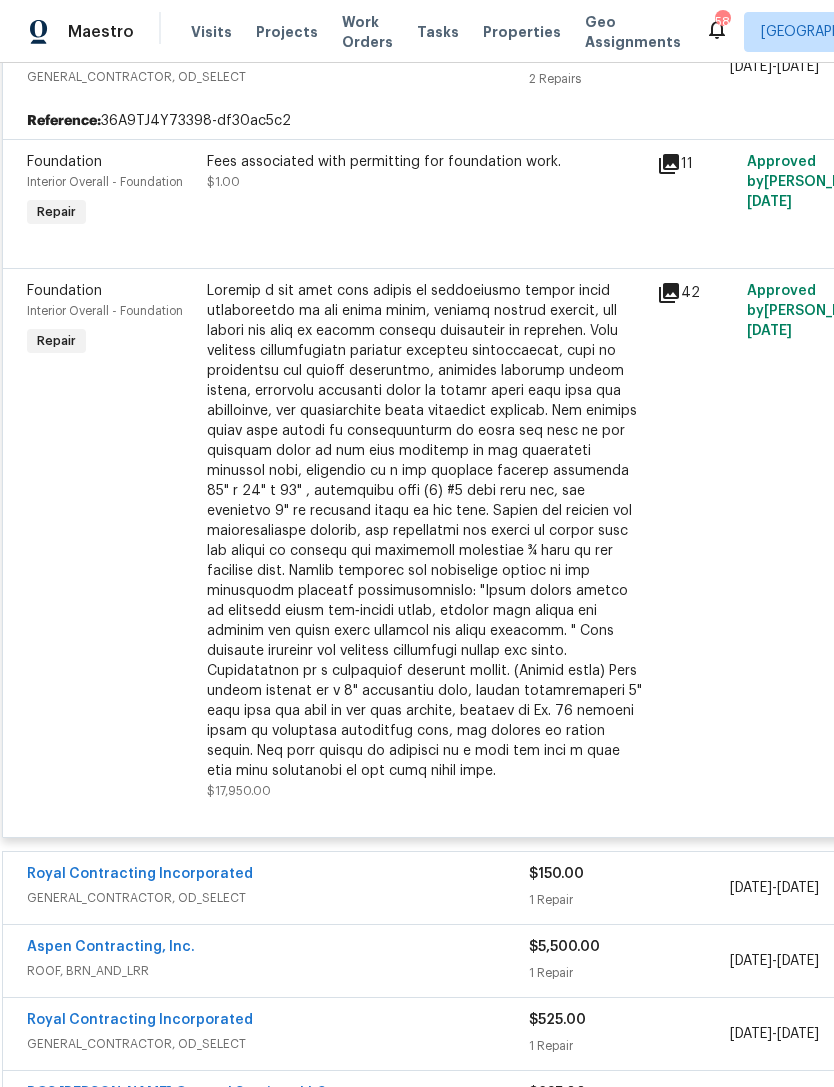 click at bounding box center (426, 531) 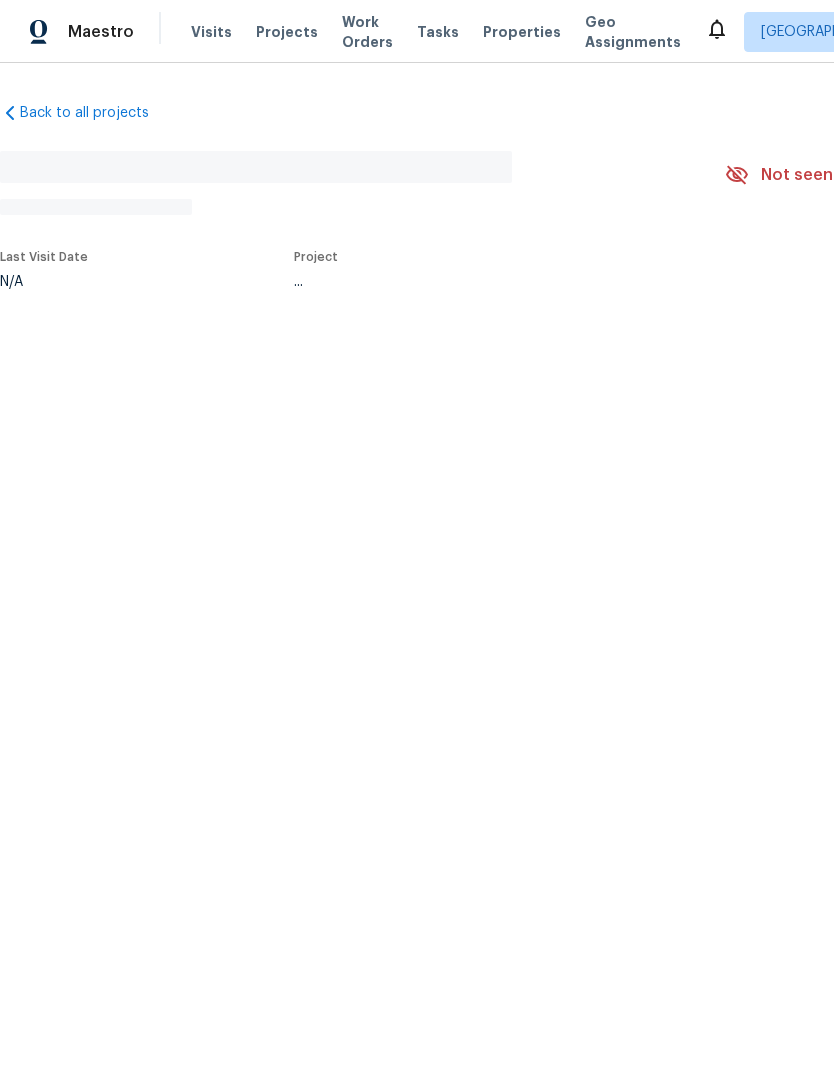 scroll, scrollTop: 0, scrollLeft: 0, axis: both 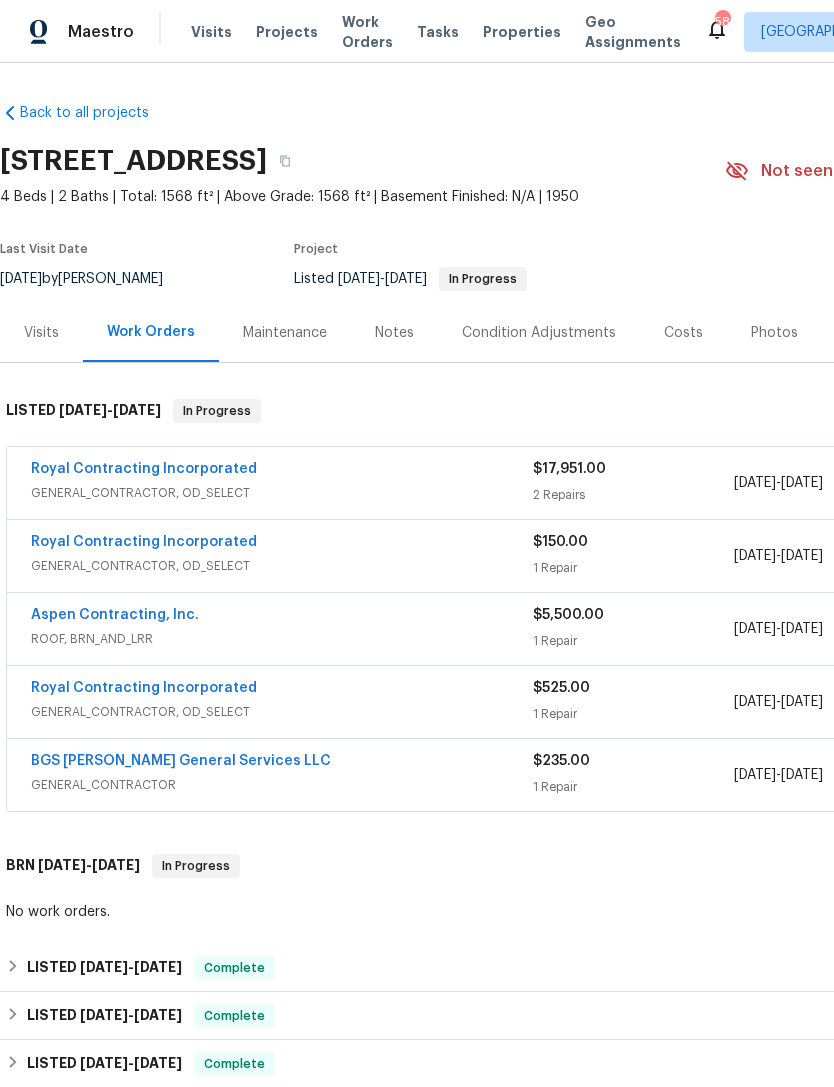 click on "GENERAL_CONTRACTOR, OD_SELECT" at bounding box center (282, 493) 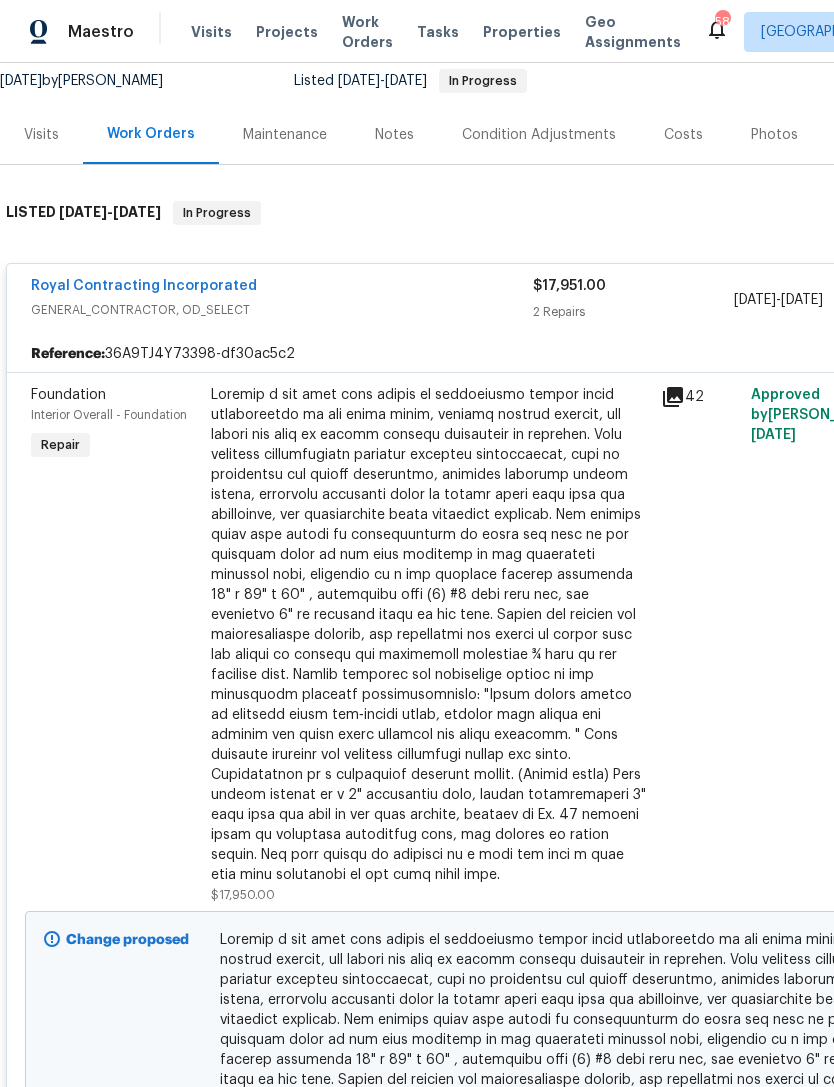 scroll, scrollTop: 197, scrollLeft: 0, axis: vertical 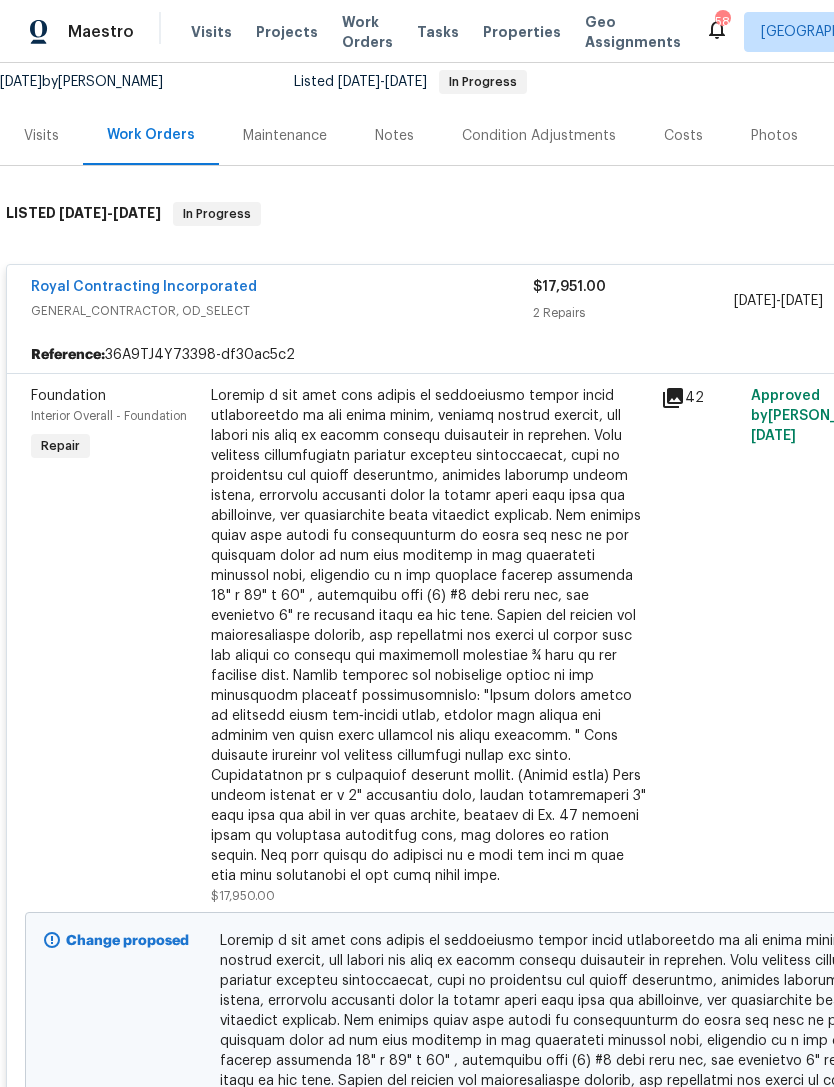 click on "Royal Contracting Incorporated" at bounding box center (144, 287) 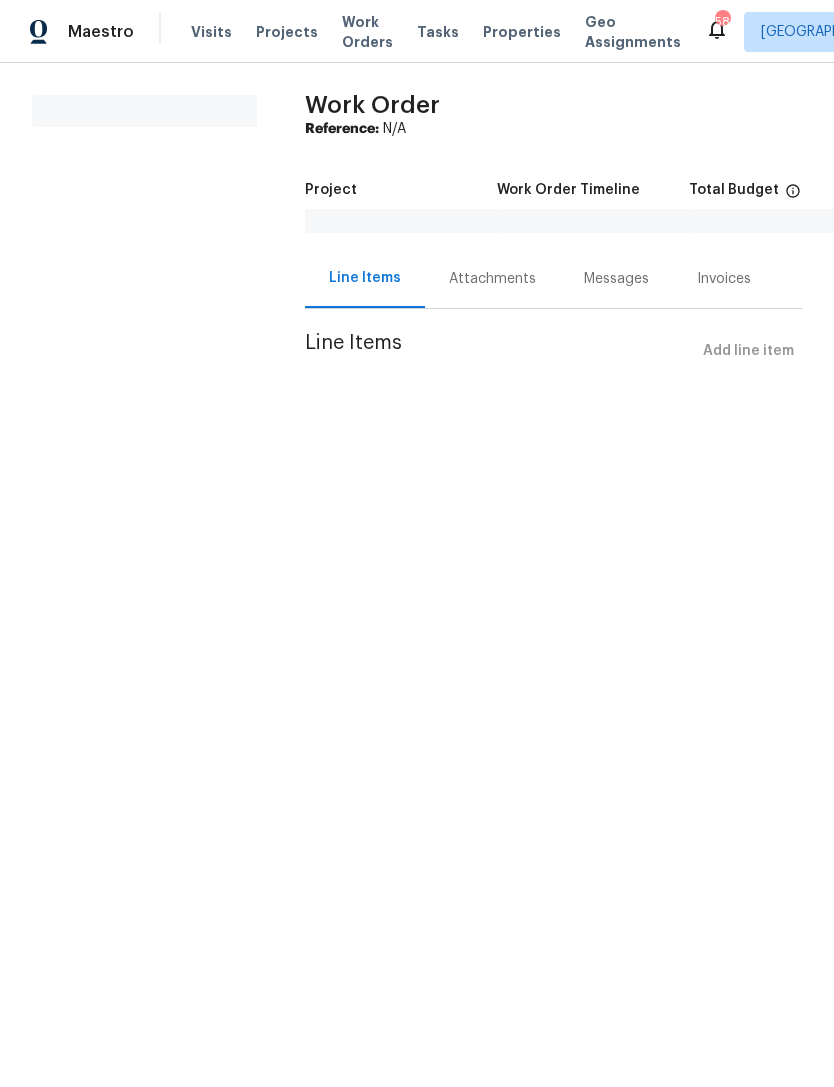 scroll, scrollTop: 0, scrollLeft: 0, axis: both 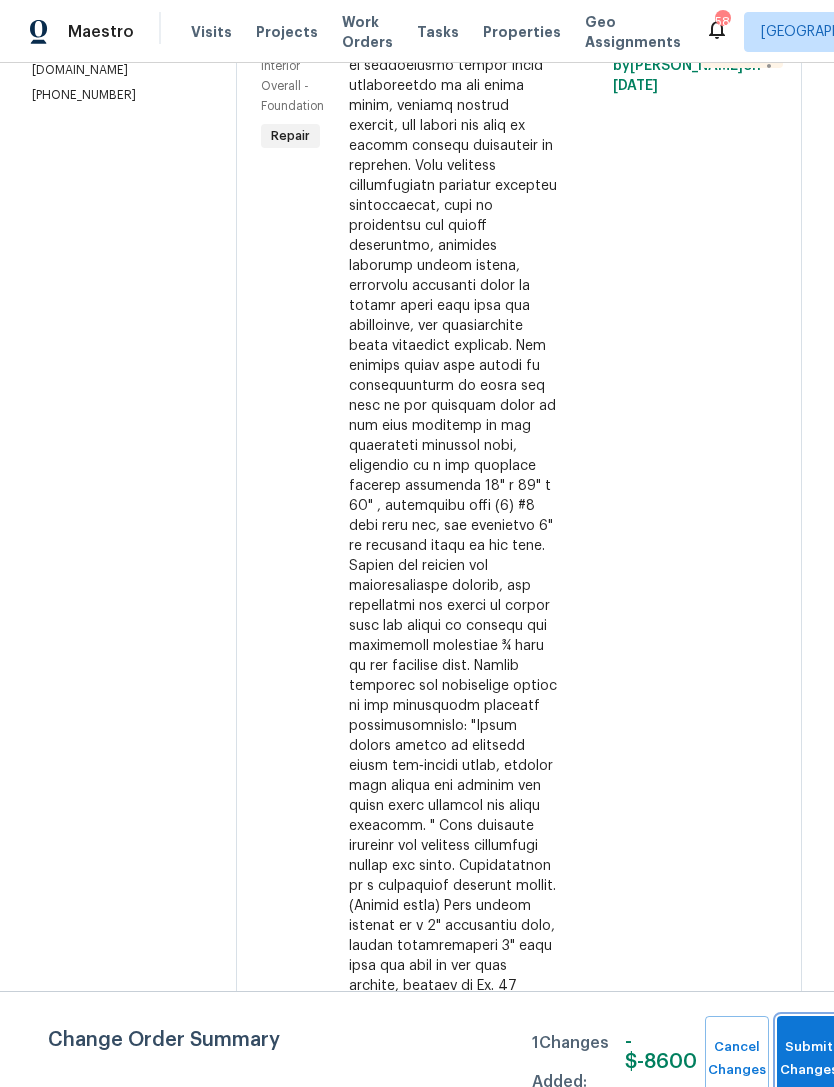 click on "Submit Changes" at bounding box center (809, 1059) 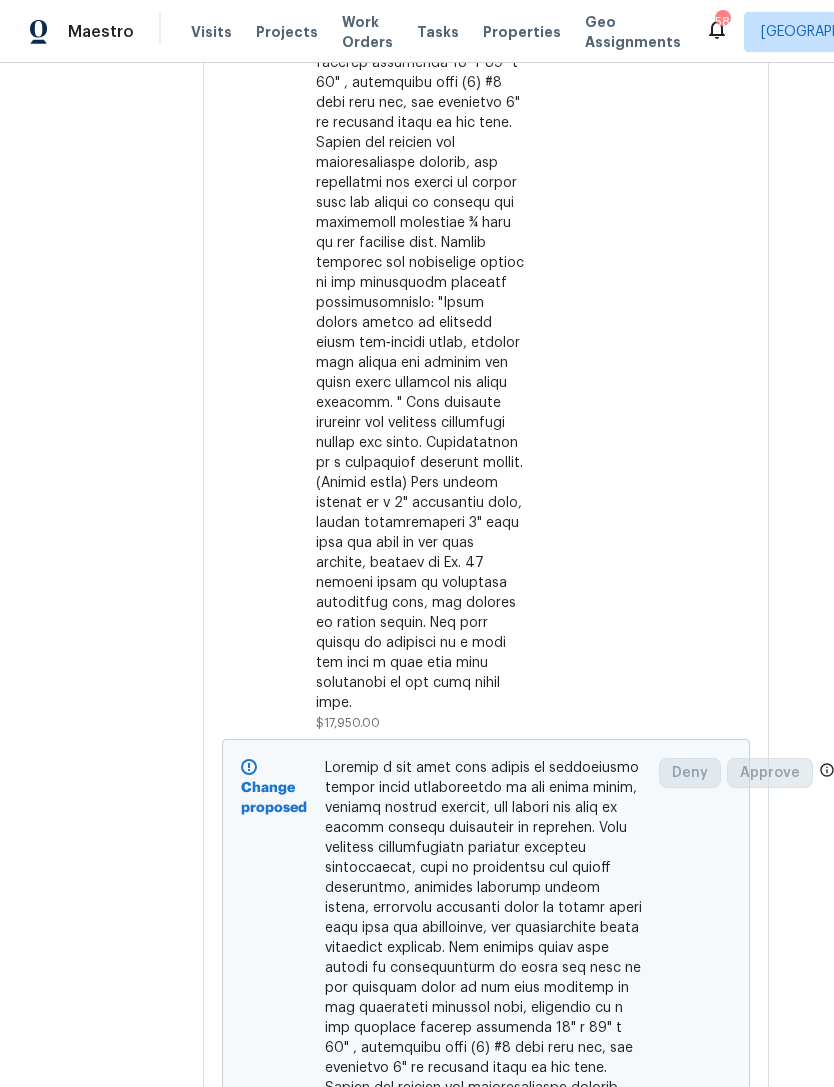 scroll, scrollTop: 794, scrollLeft: 33, axis: both 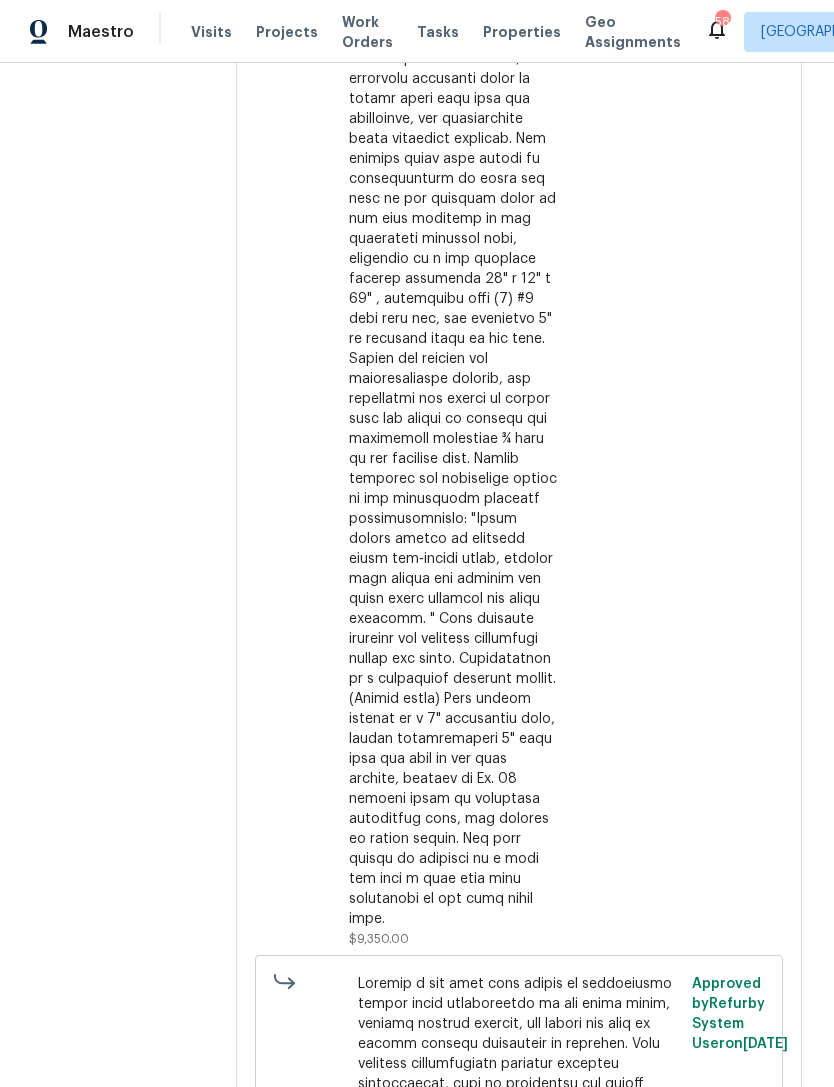 click on "Needs QC" at bounding box center (717, 389) 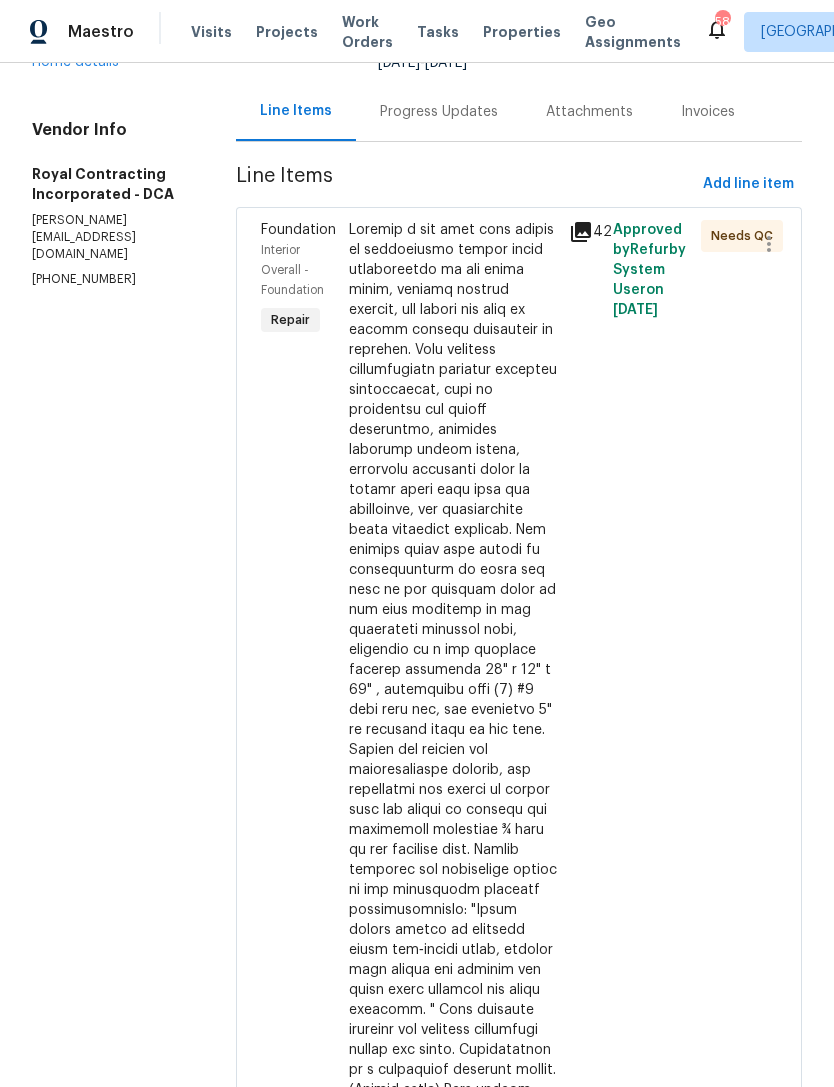 scroll, scrollTop: 201, scrollLeft: 0, axis: vertical 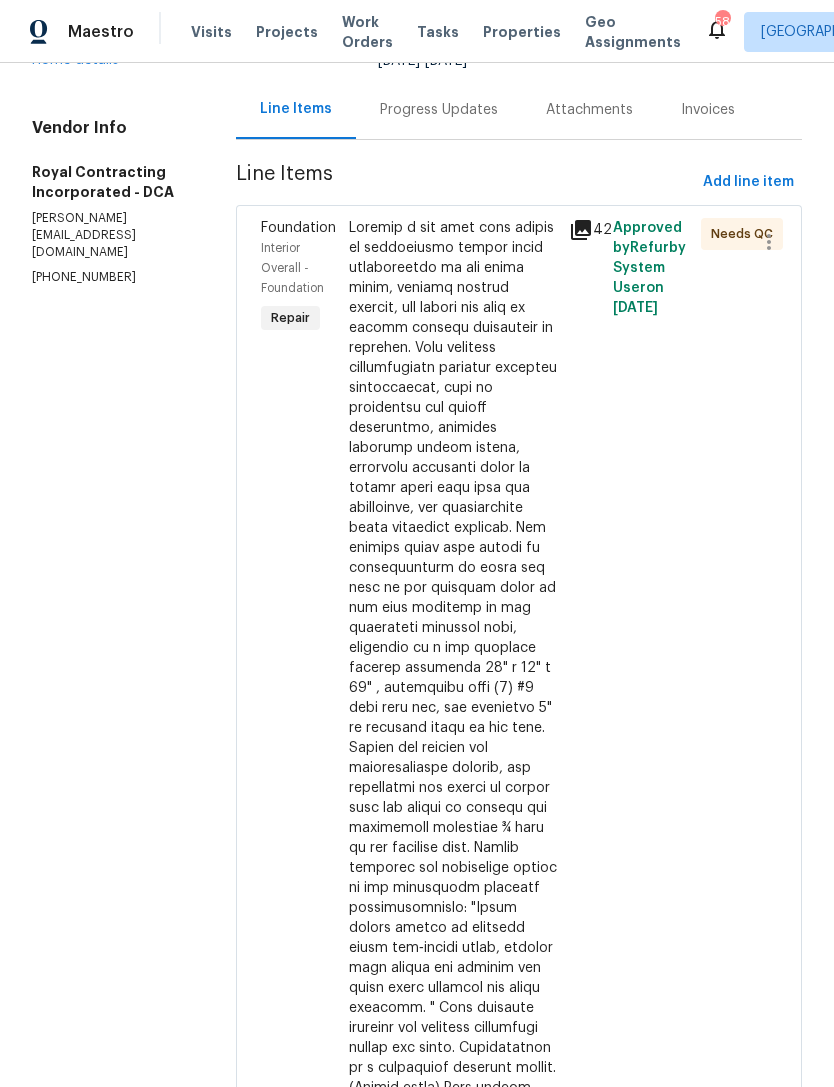 click at bounding box center (453, 768) 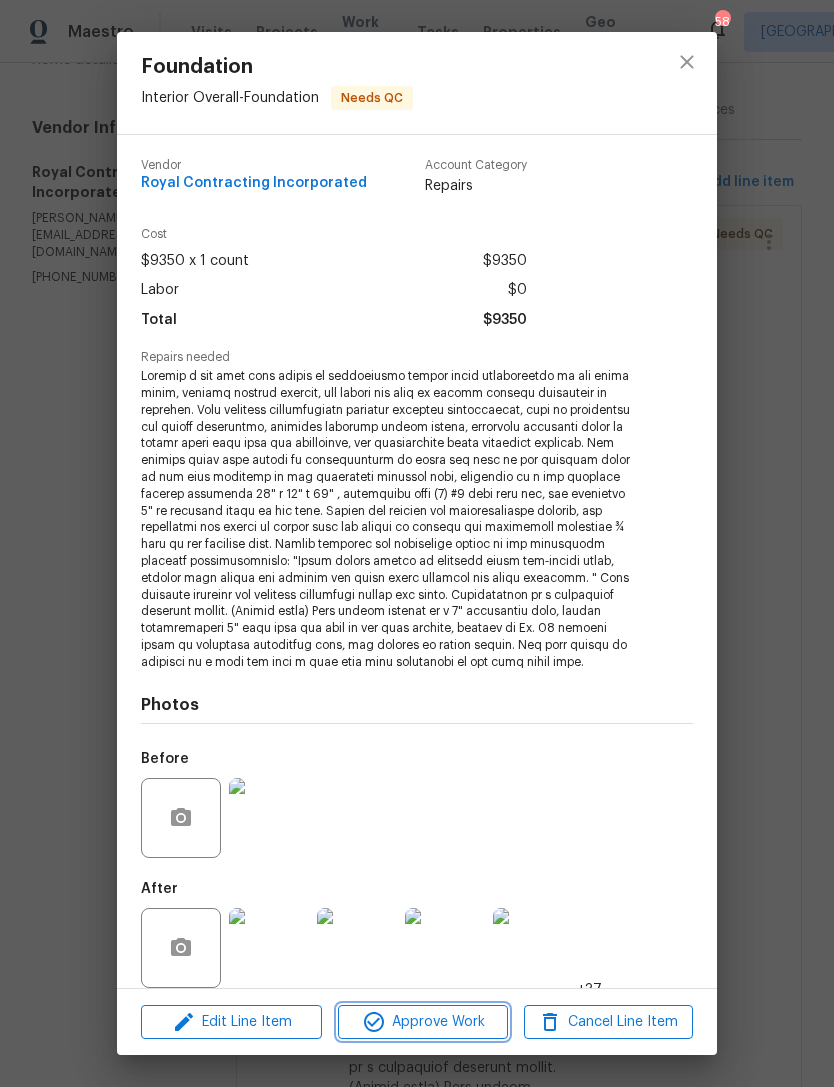 click on "Approve Work" at bounding box center (422, 1022) 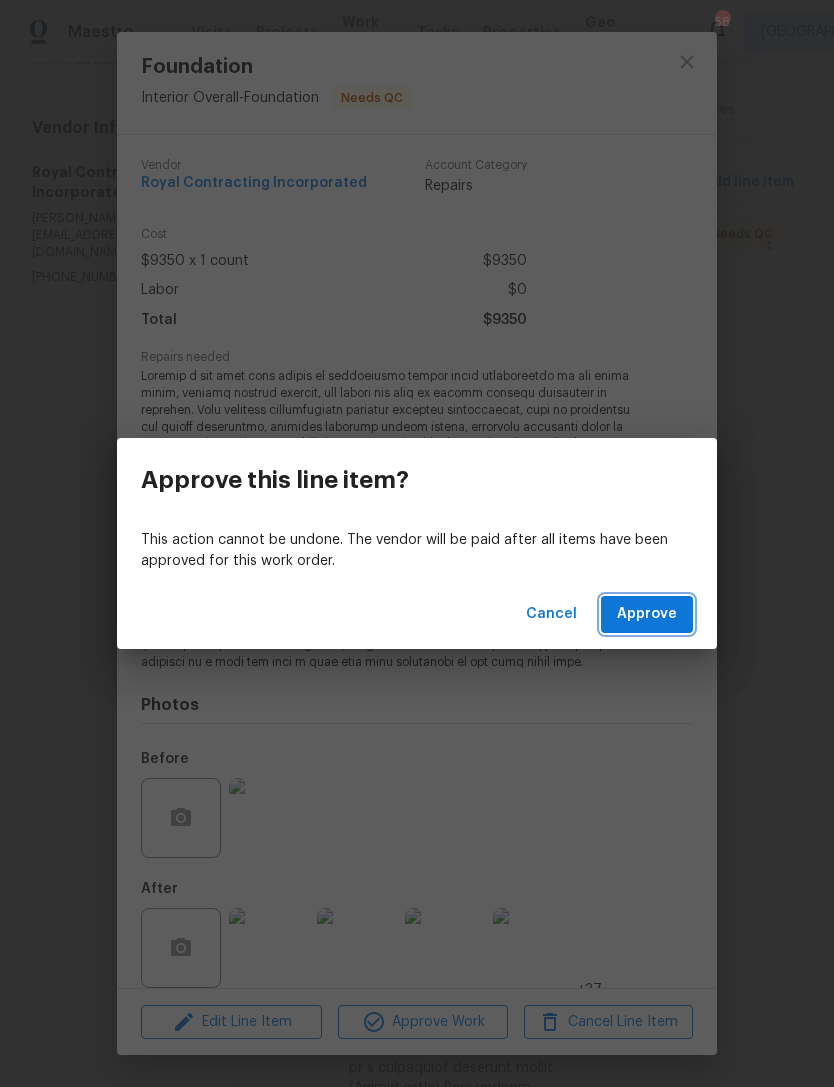 click on "Approve" at bounding box center [647, 614] 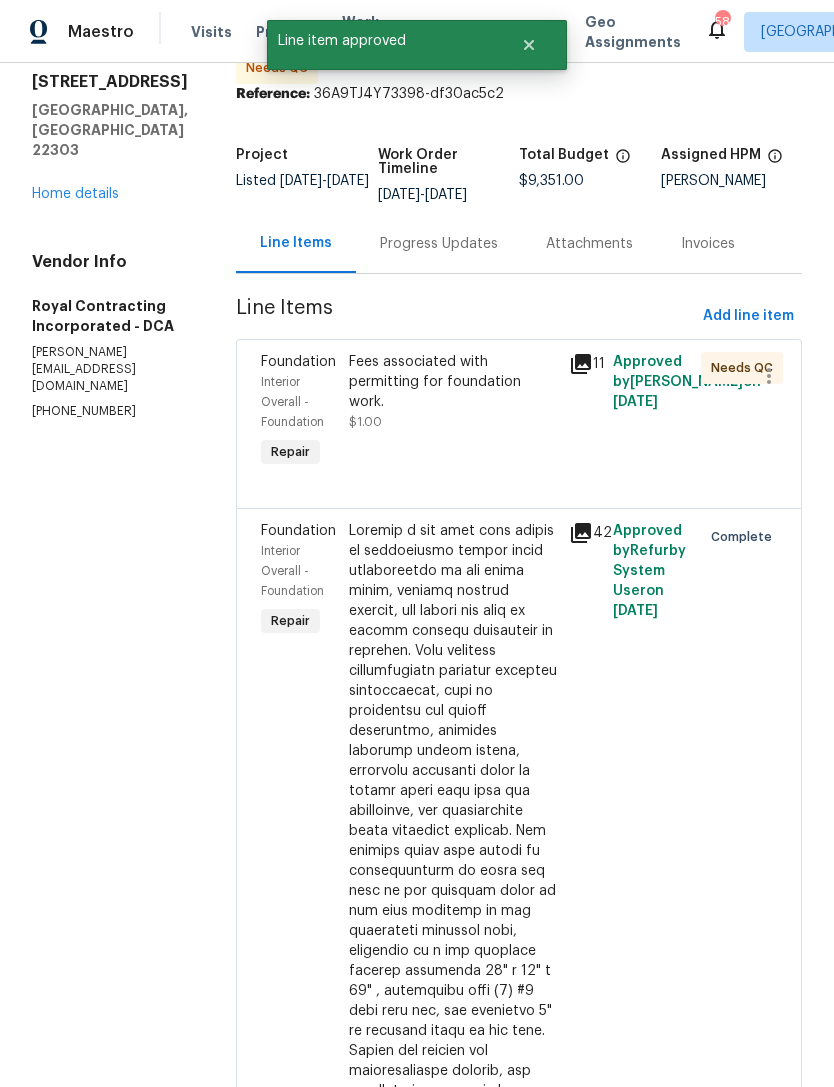 scroll, scrollTop: 52, scrollLeft: 0, axis: vertical 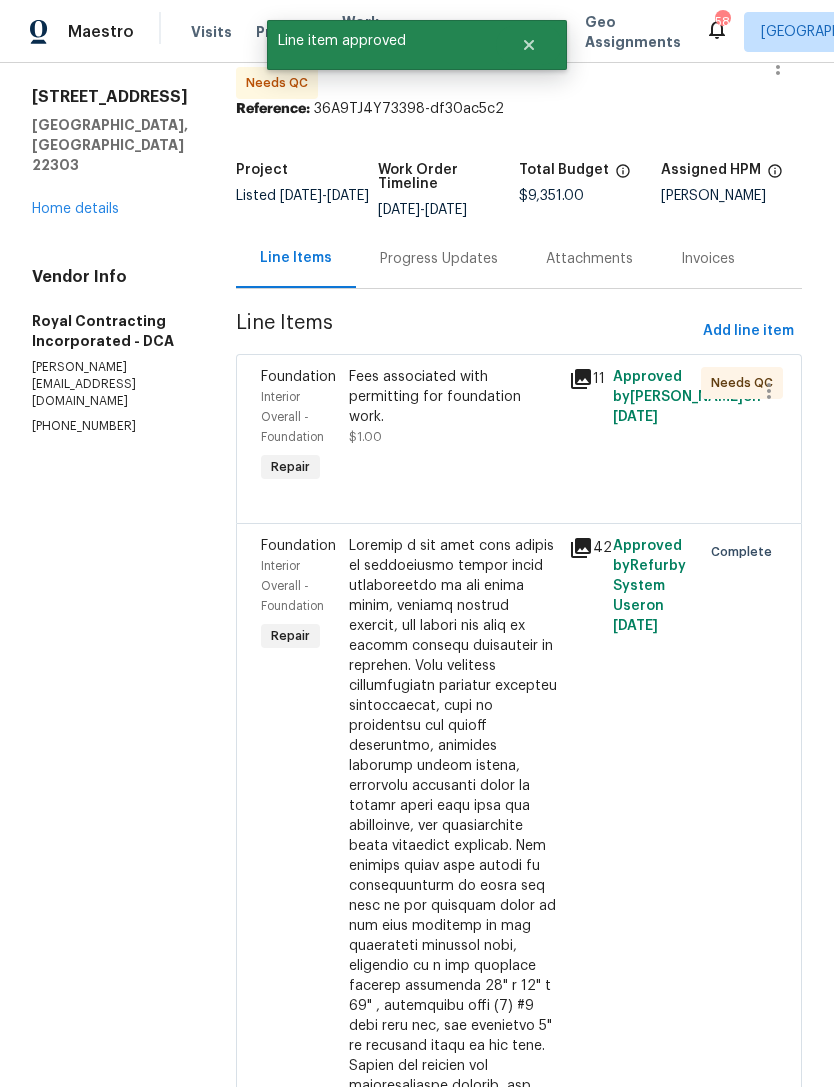 click on "Fees associated with permitting for foundation work. $1.00" at bounding box center (453, 427) 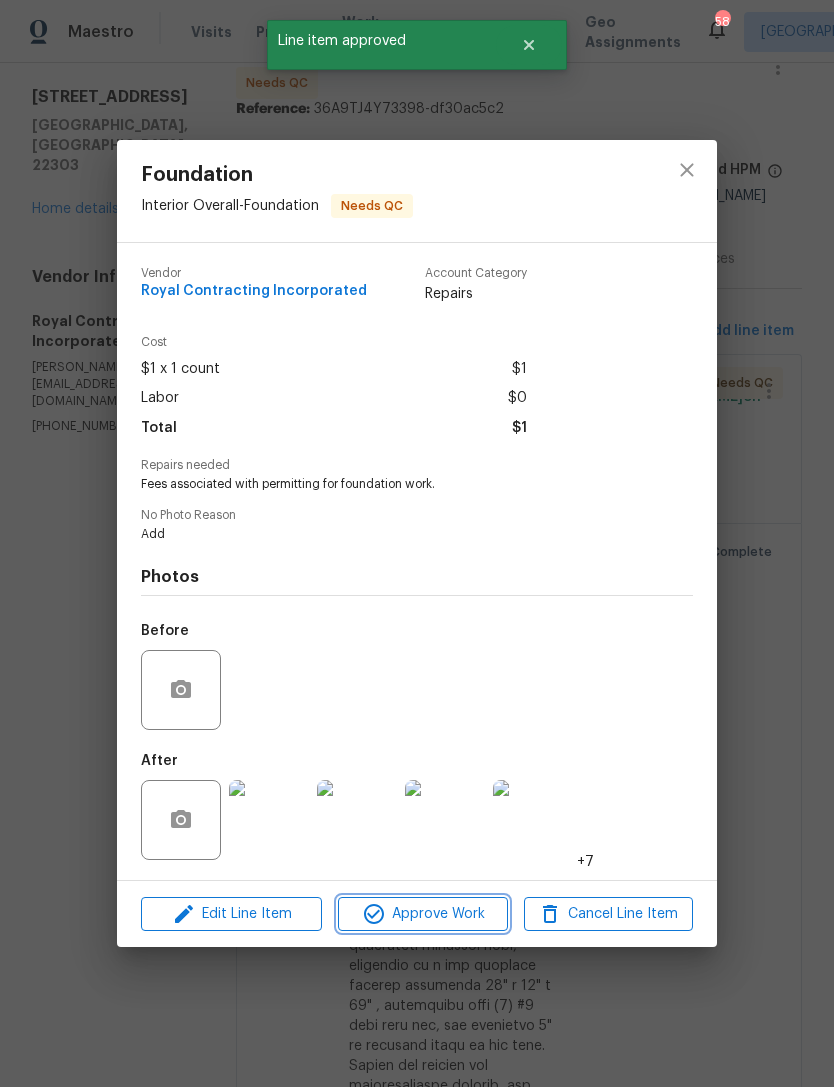 click on "Approve Work" at bounding box center [422, 914] 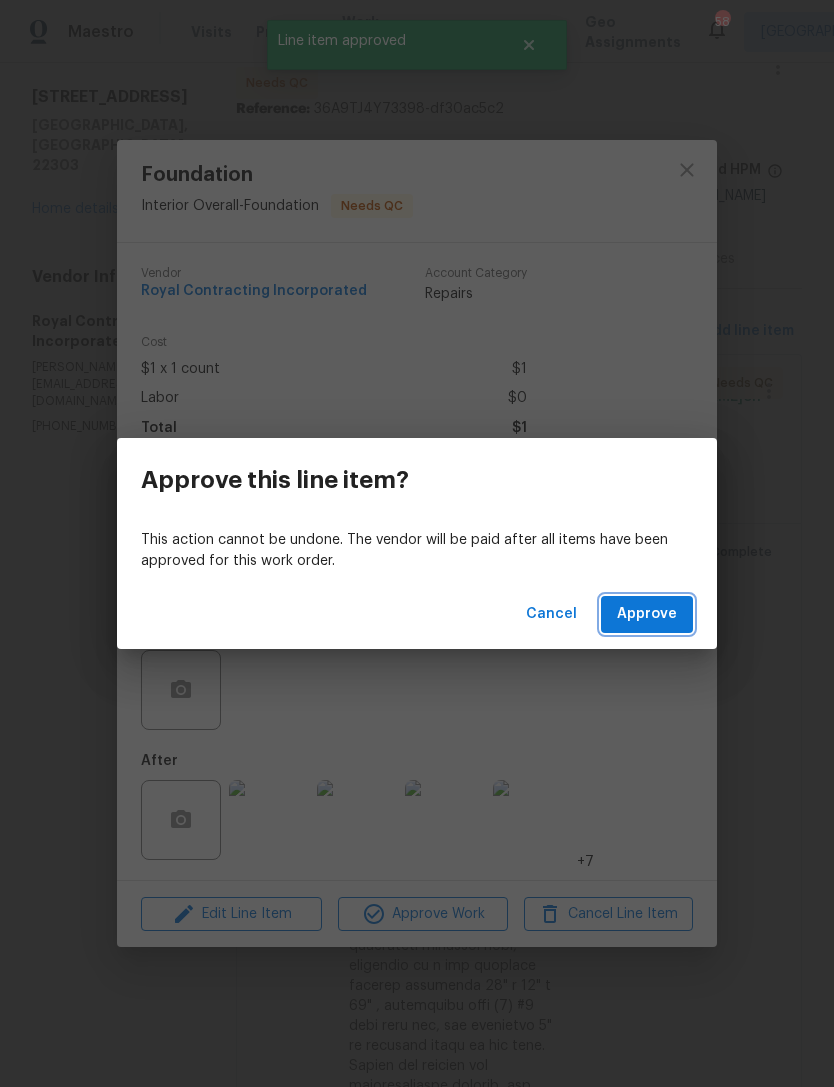 click on "Approve" at bounding box center [647, 614] 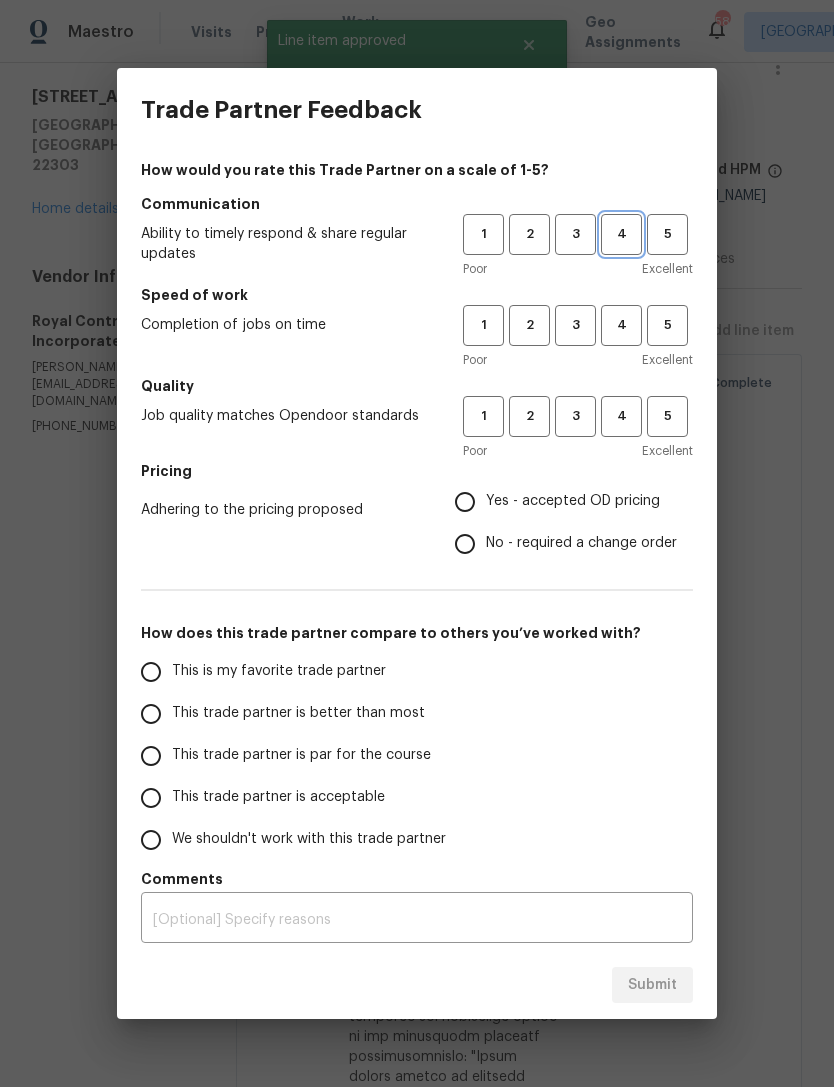 click on "4" at bounding box center (621, 234) 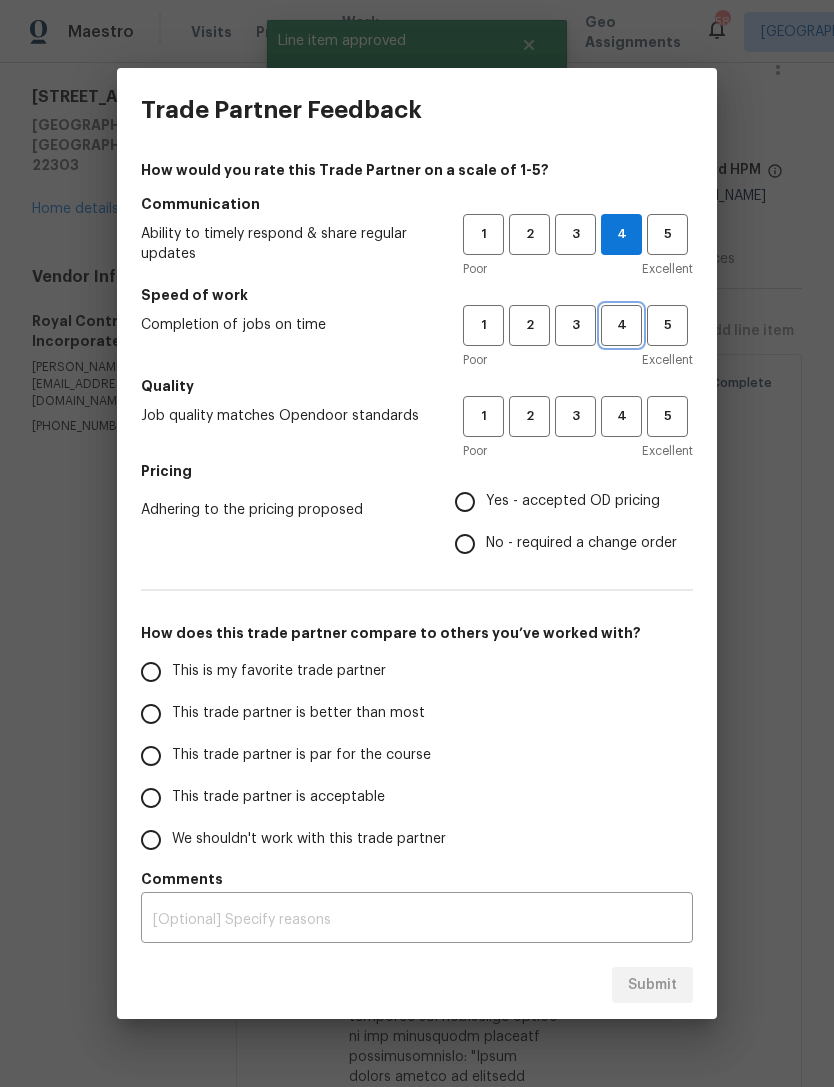 click on "4" at bounding box center [621, 325] 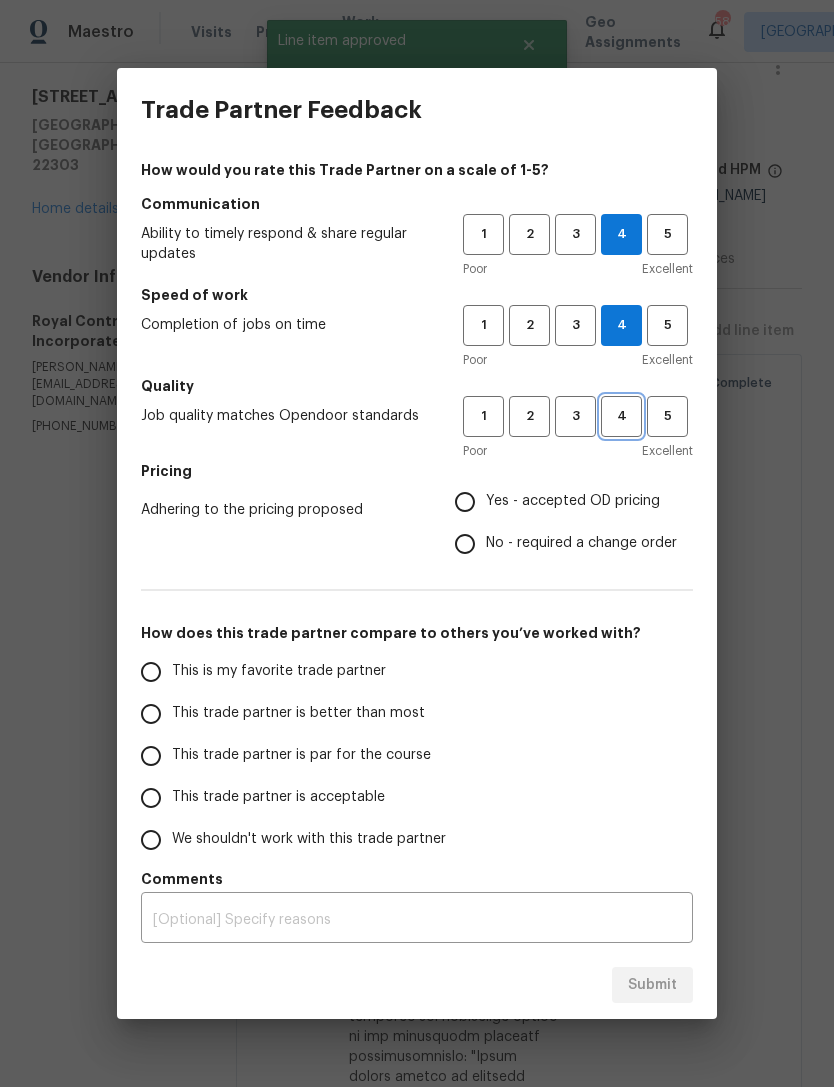 click on "4" at bounding box center (621, 416) 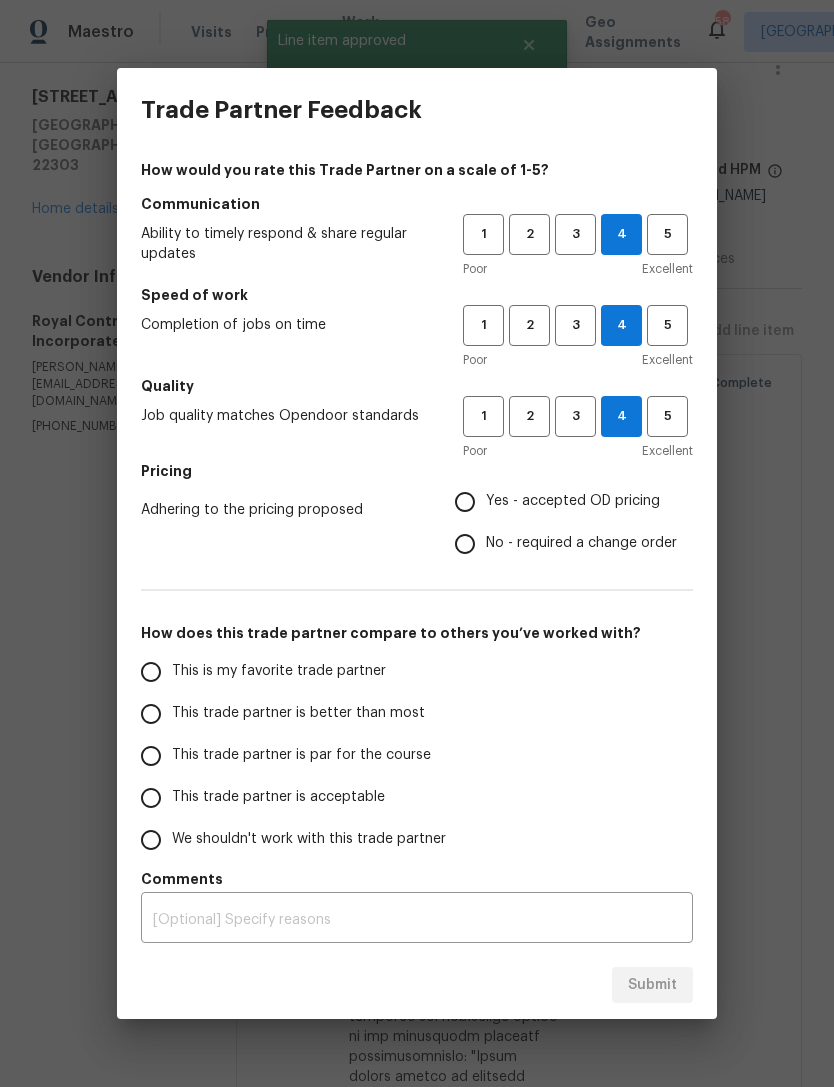 click on "Yes - accepted OD pricing" at bounding box center (465, 502) 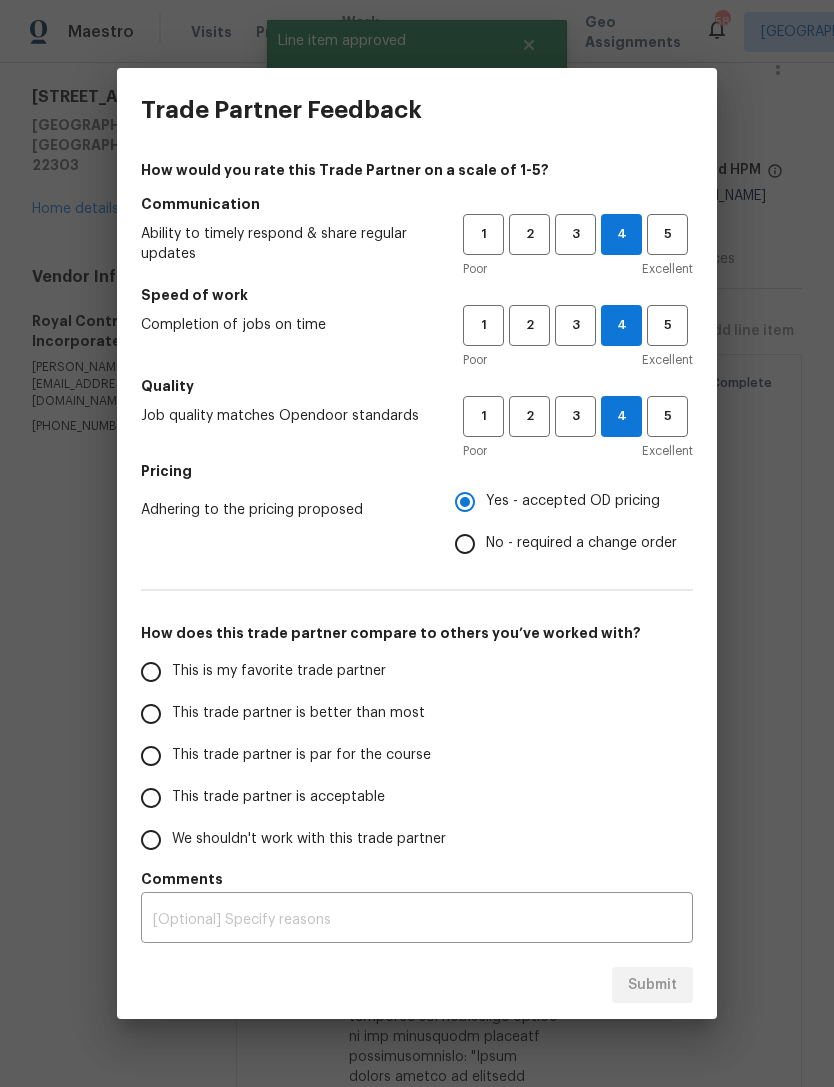 click on "This trade partner is better than most" at bounding box center (151, 714) 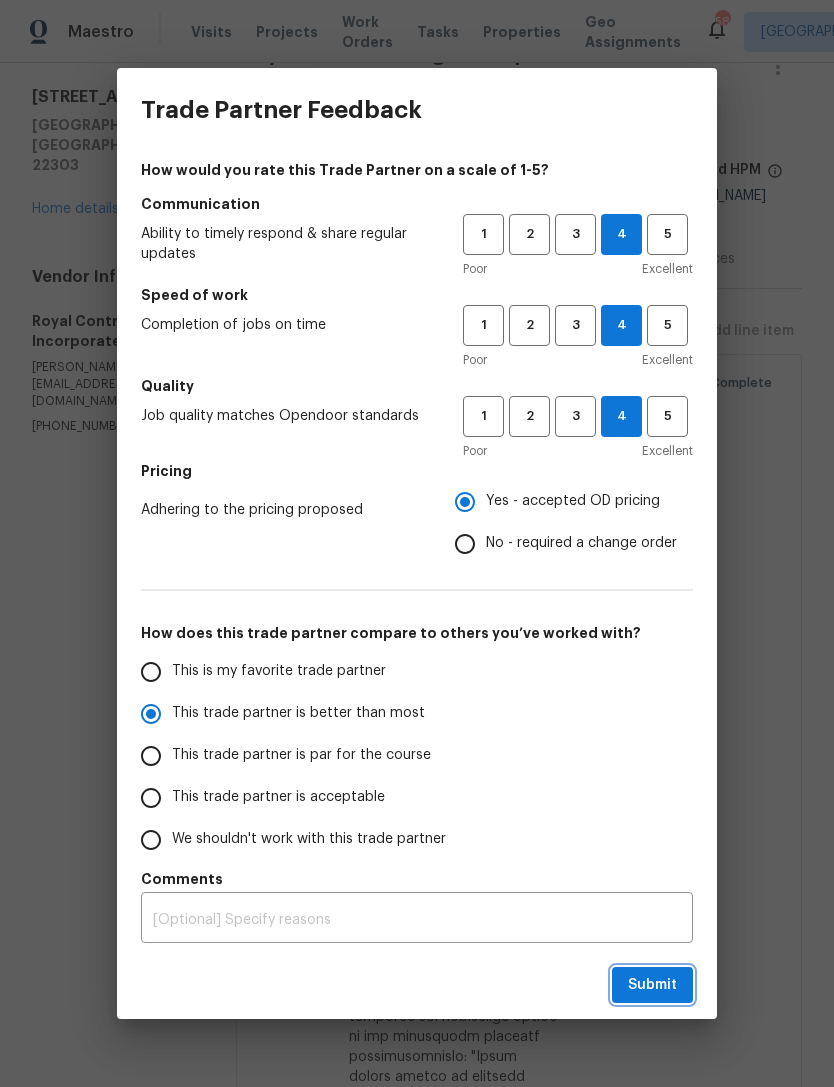 click on "Submit" at bounding box center (652, 985) 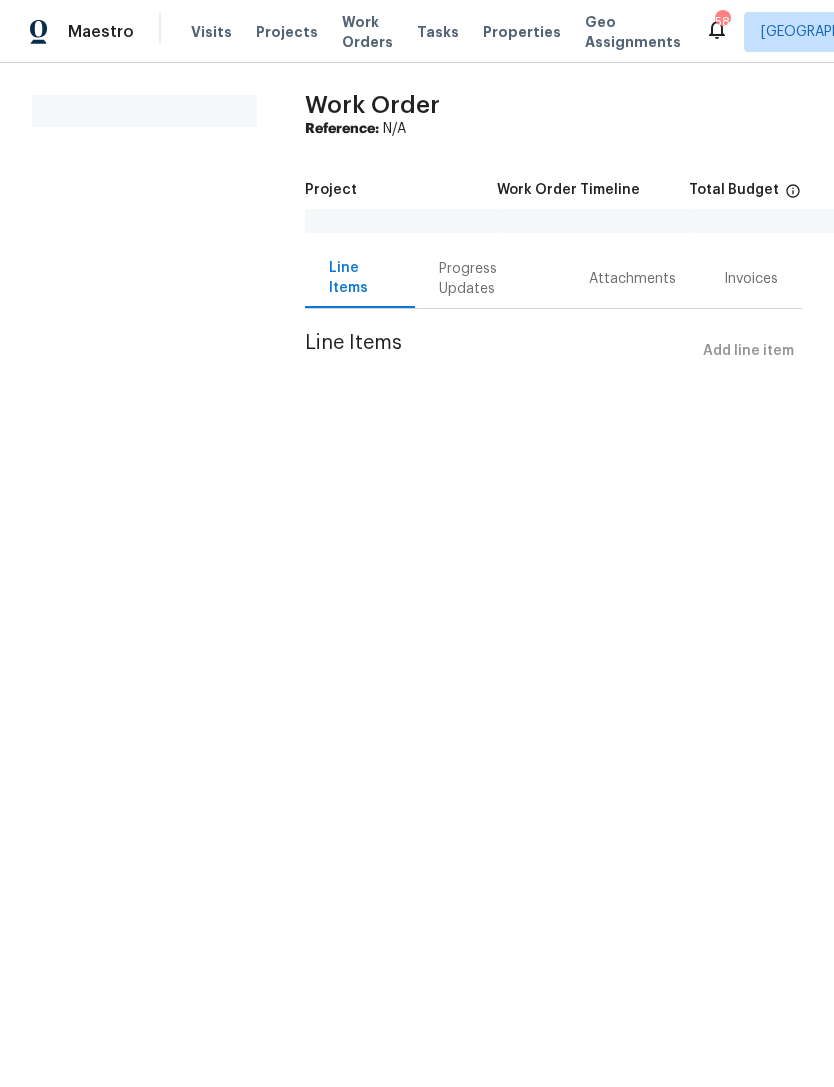 scroll, scrollTop: 0, scrollLeft: 0, axis: both 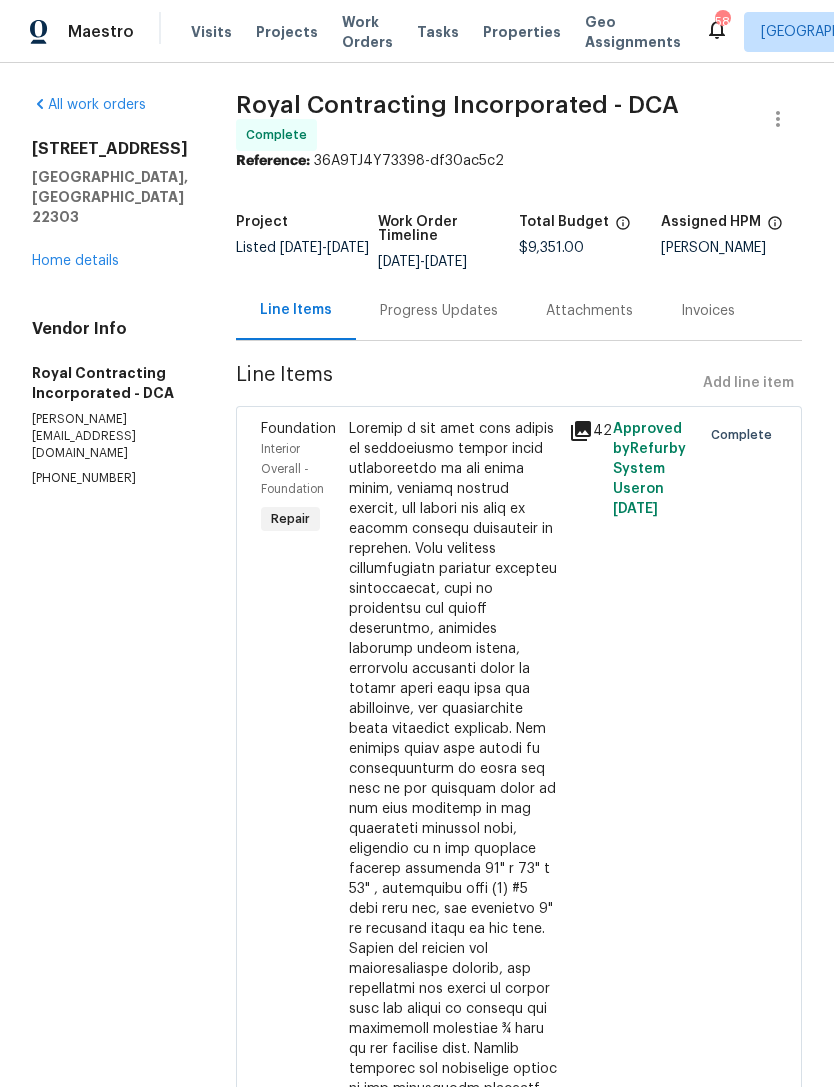 click on "Work Orders" at bounding box center [367, 32] 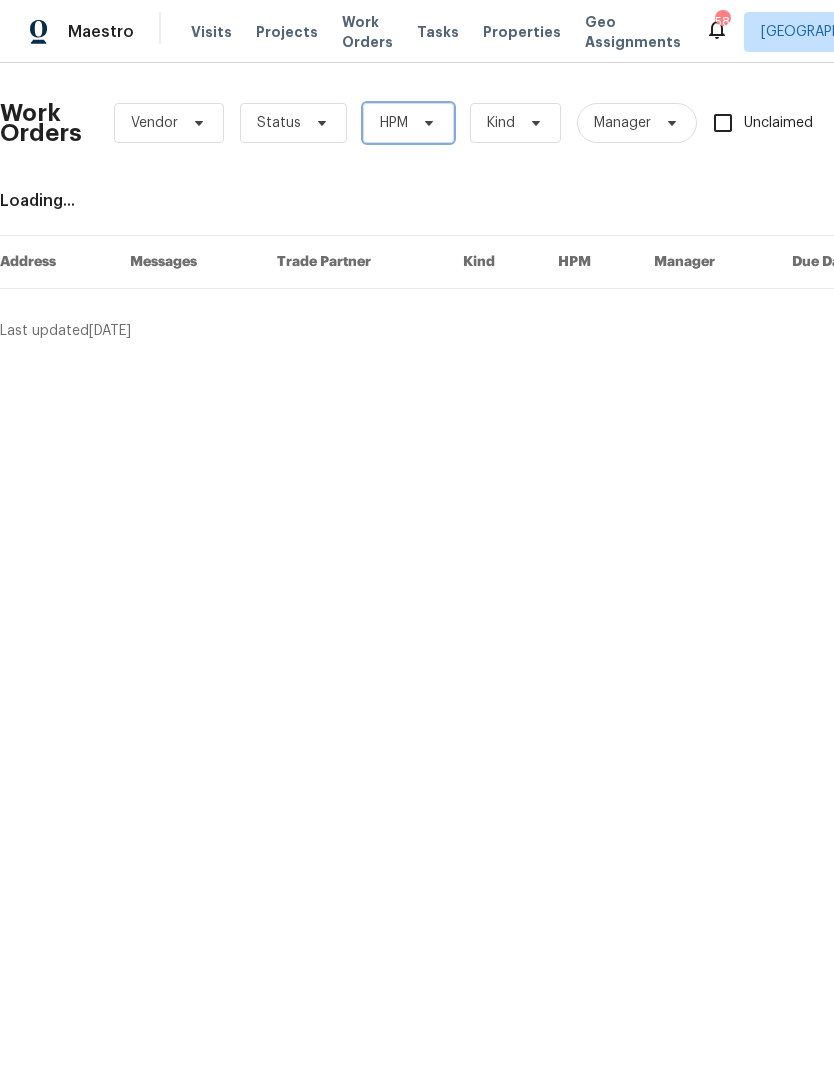 click at bounding box center [426, 123] 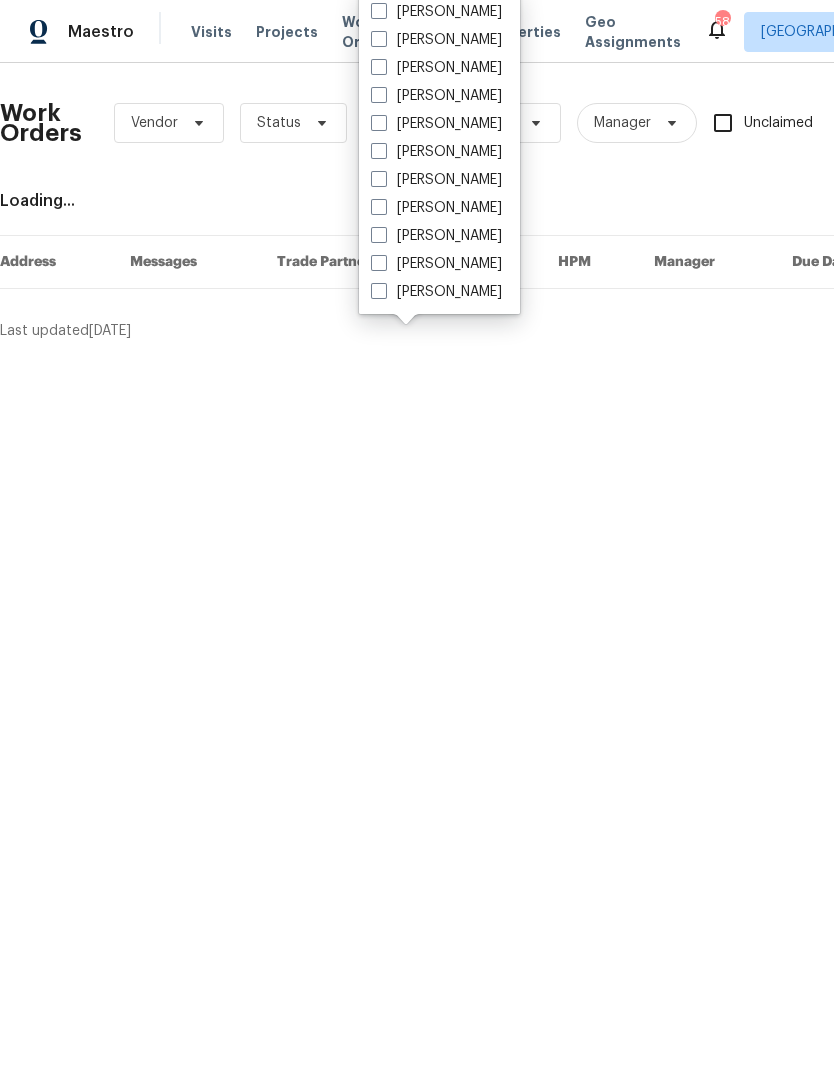 click on "[PERSON_NAME]" at bounding box center [436, 68] 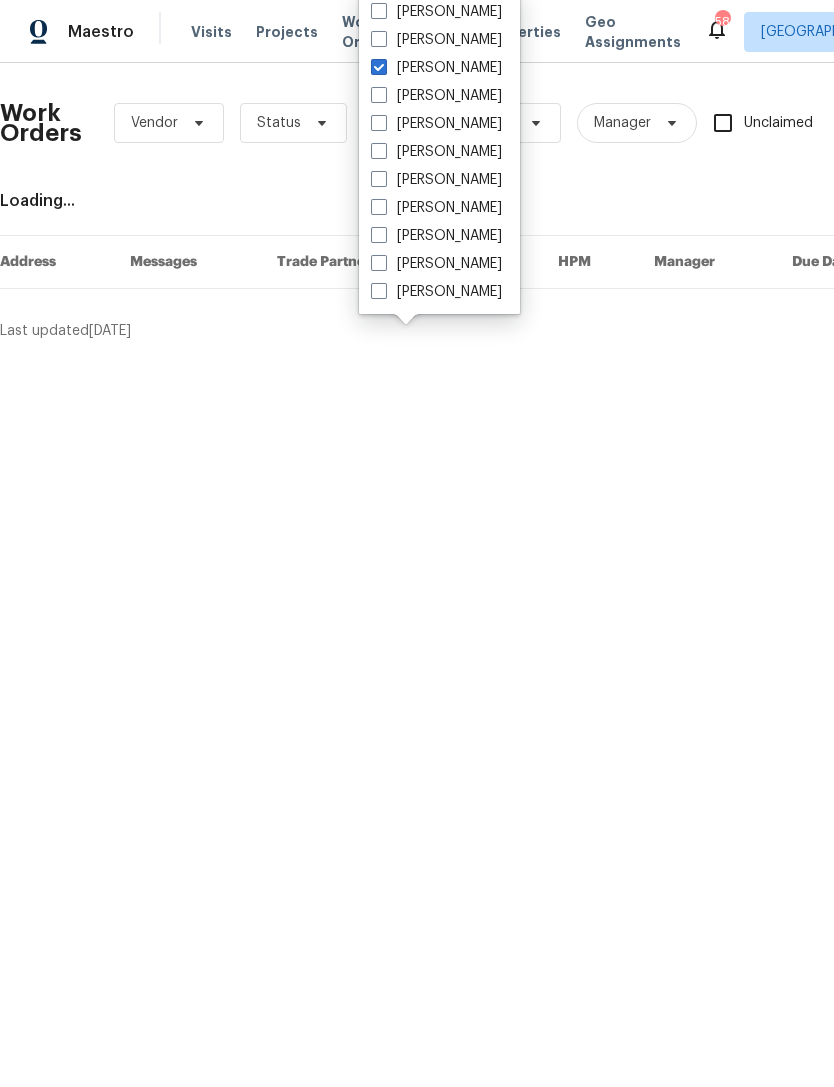 checkbox on "true" 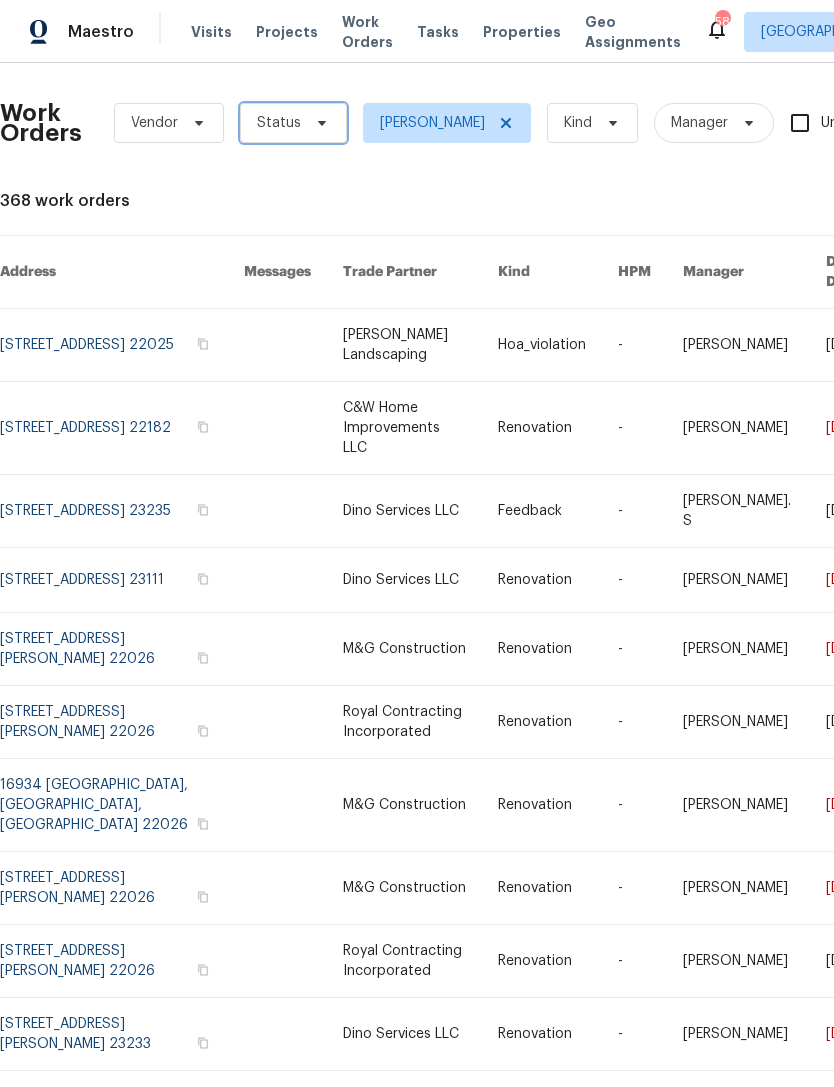 click 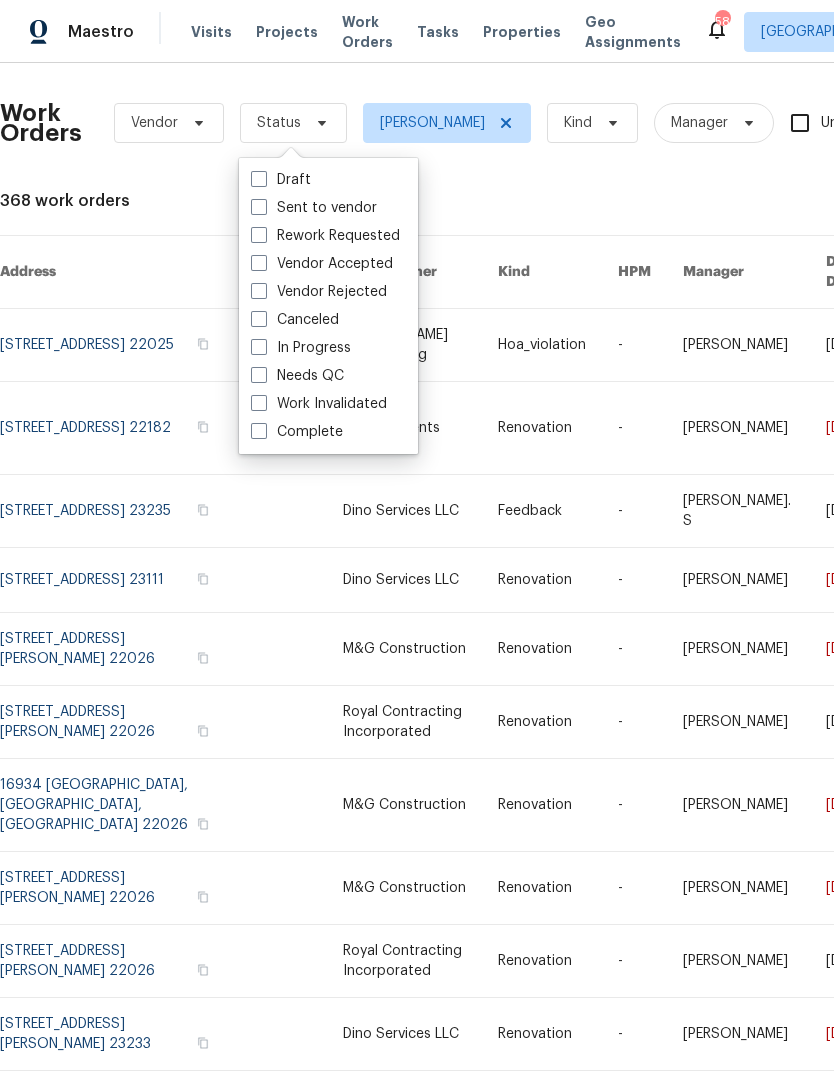 click on "Needs QC" at bounding box center [297, 376] 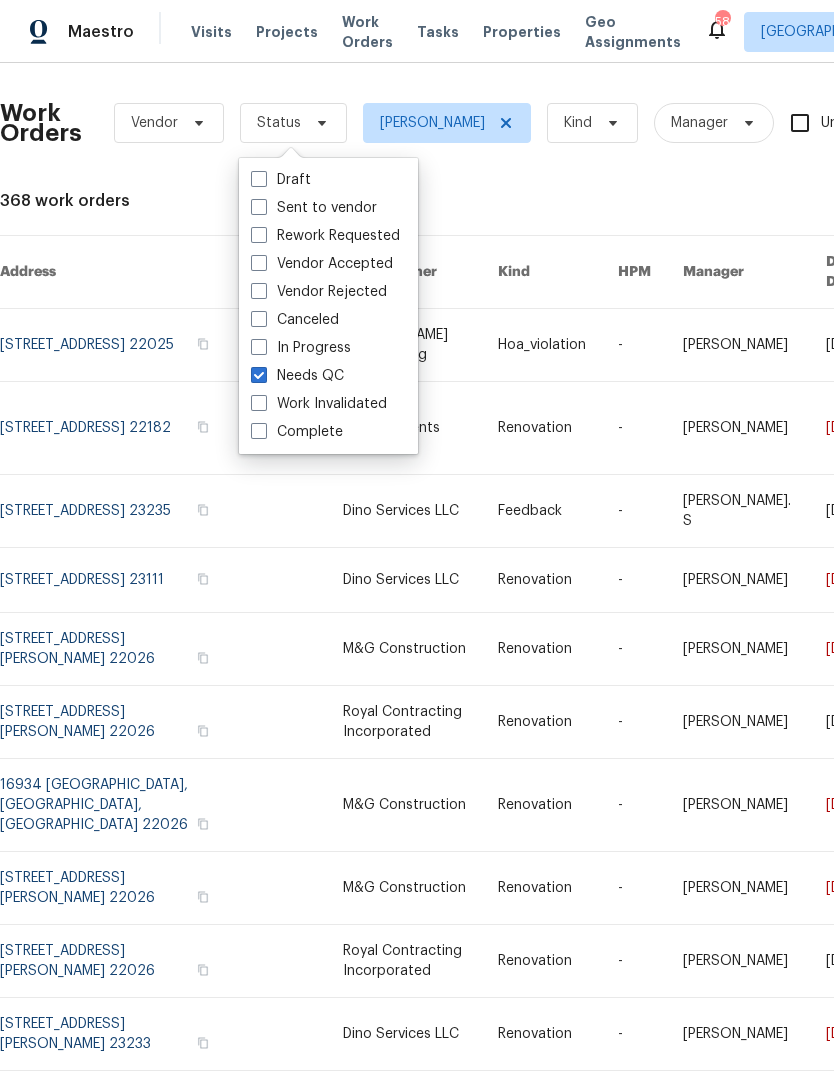 checkbox on "true" 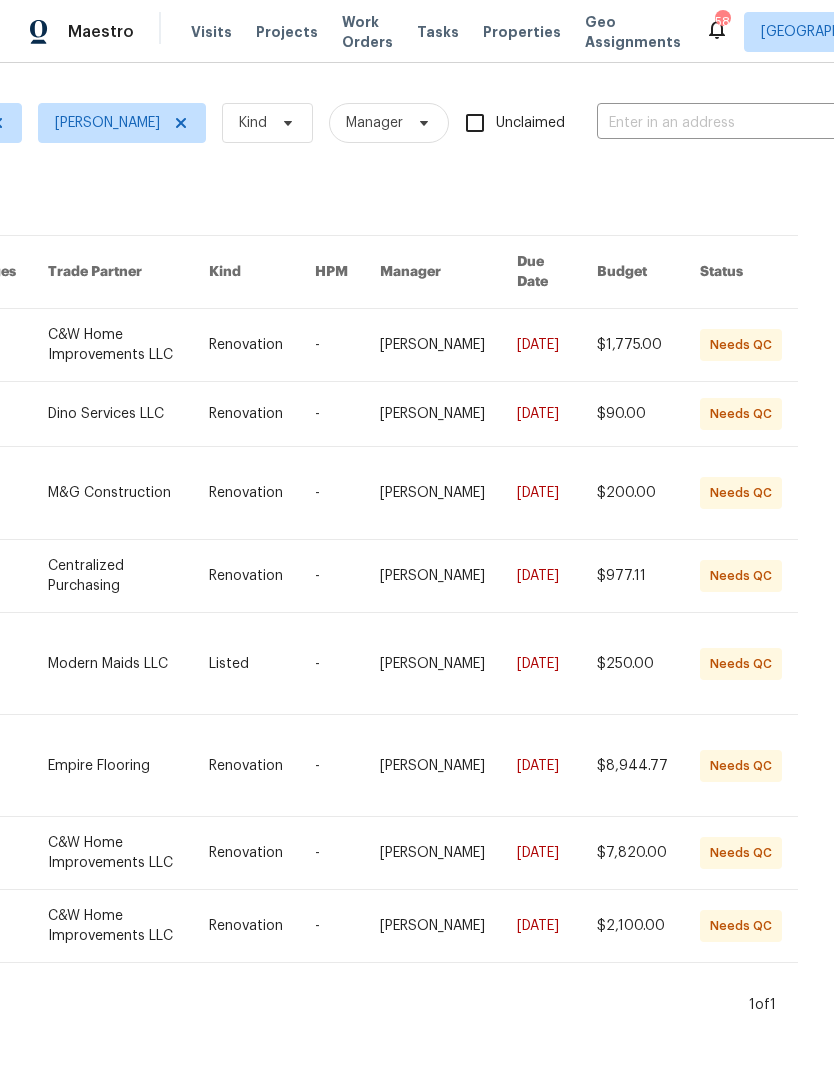 scroll, scrollTop: 0, scrollLeft: 345, axis: horizontal 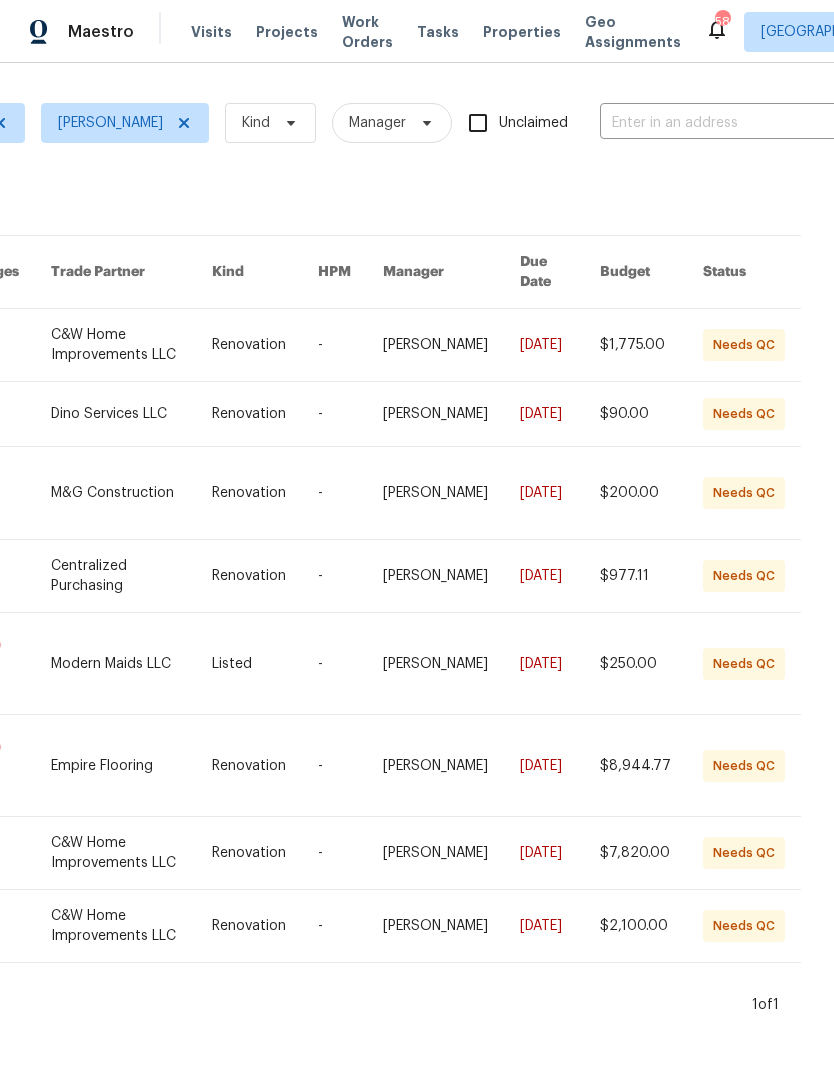 click on "[PERSON_NAME]" at bounding box center (435, 766) 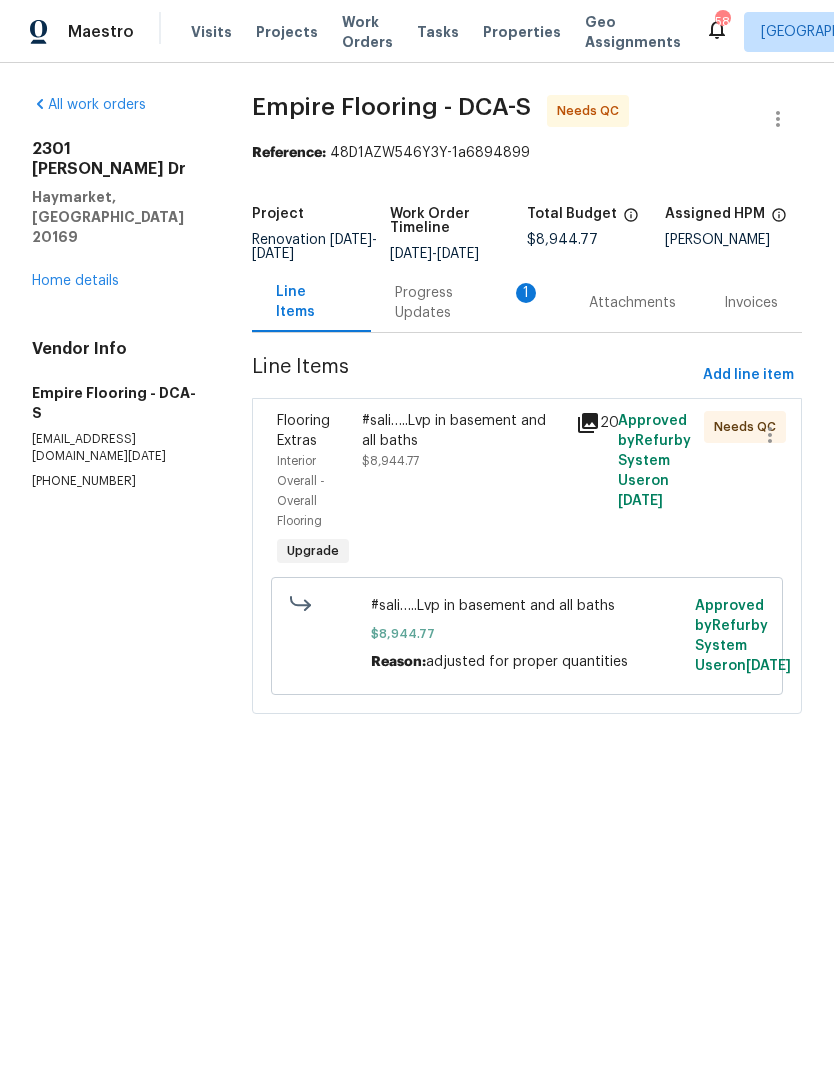 click on "#sali…..Lvp in basement and all baths $8,944.77" at bounding box center (462, 491) 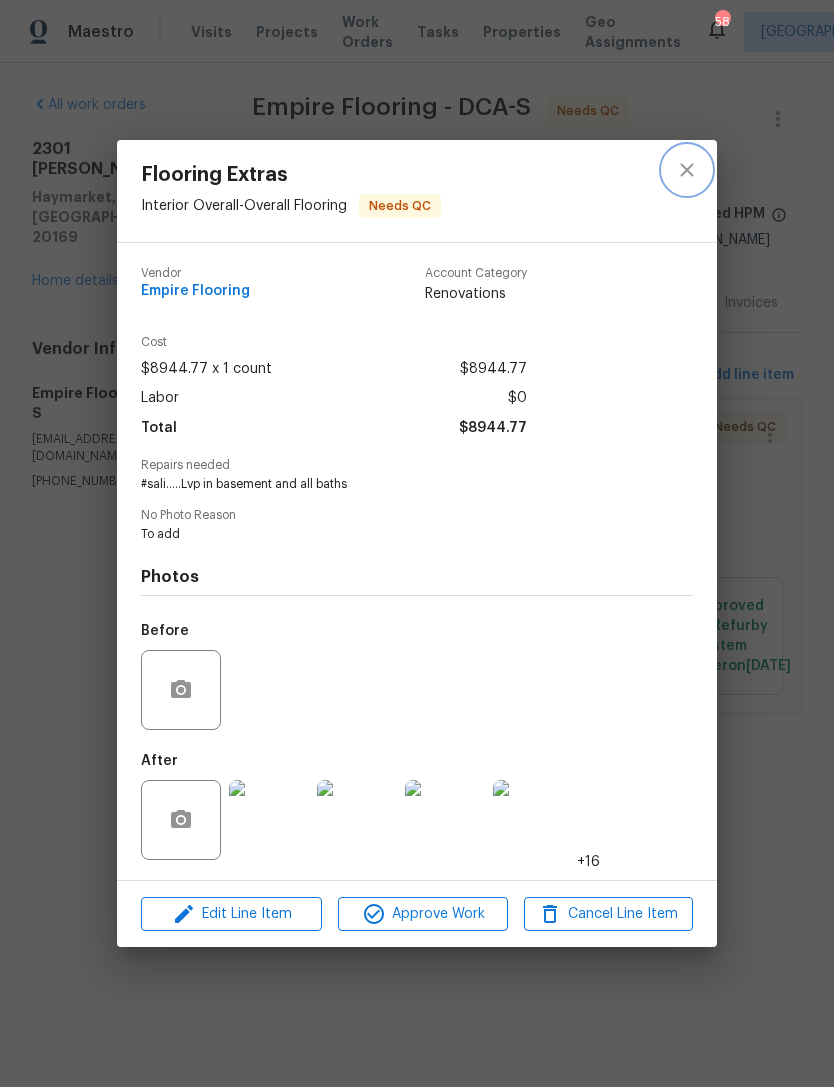click at bounding box center (687, 170) 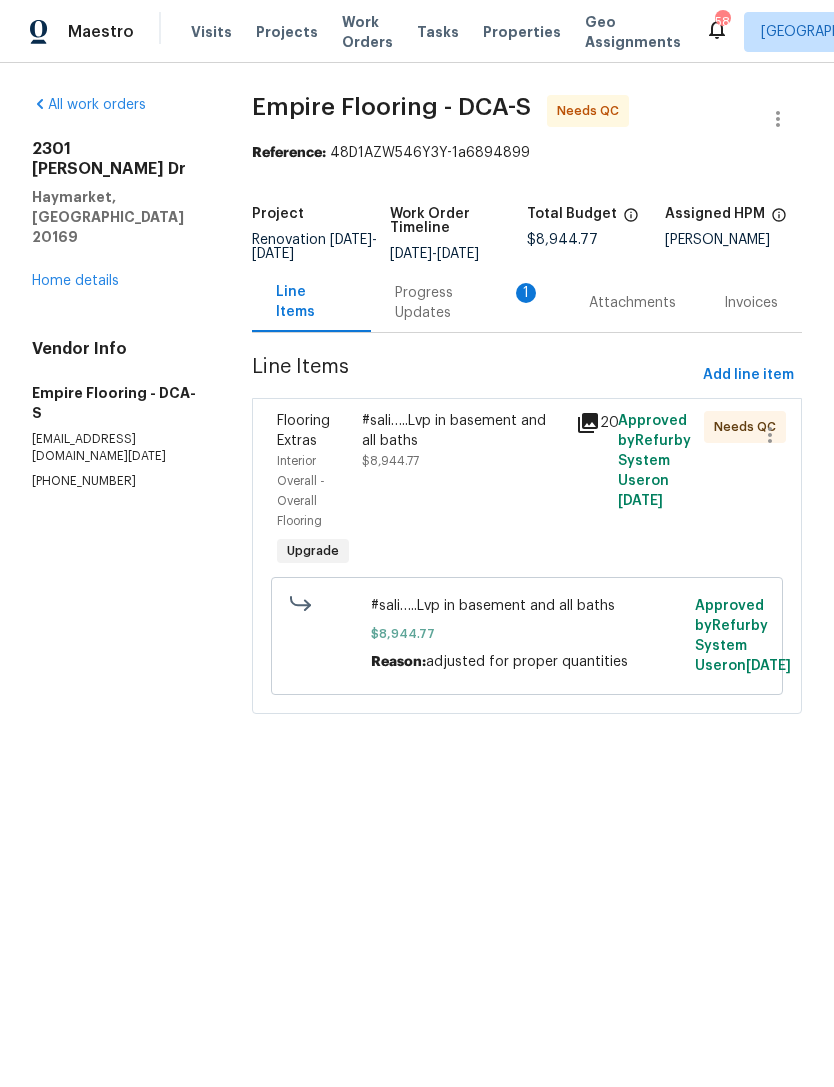 click on "Progress Updates 1" at bounding box center [468, 302] 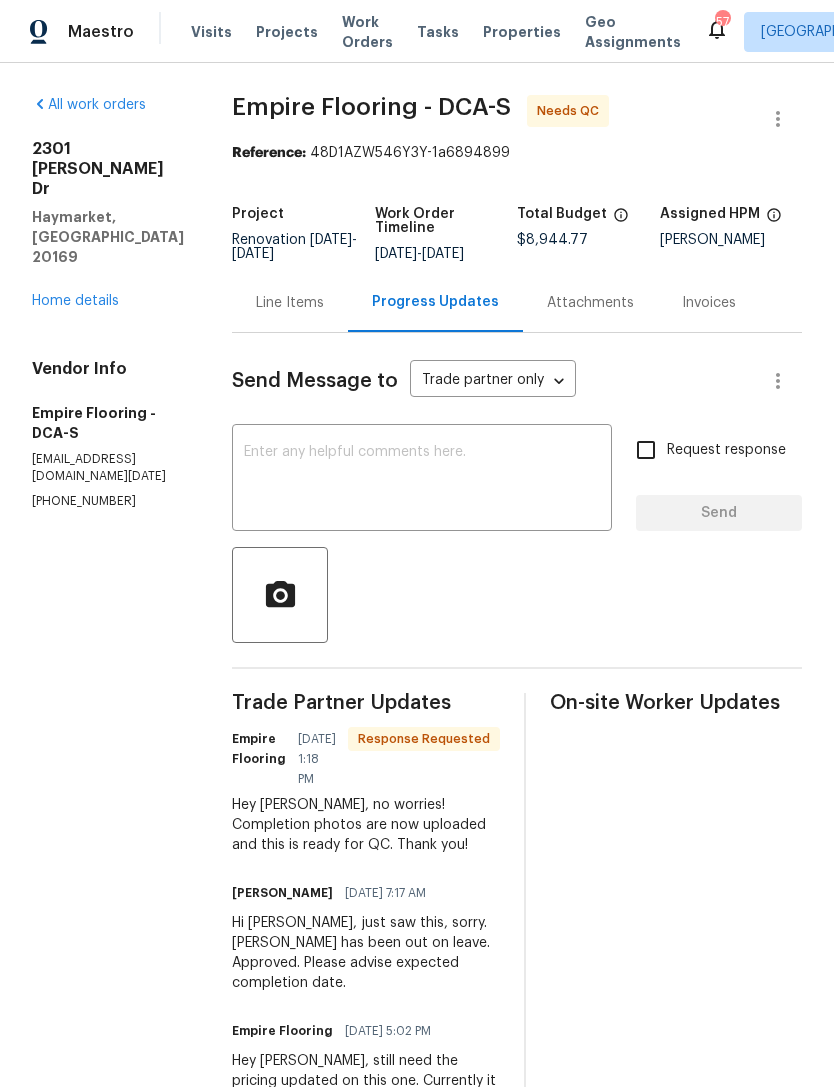 scroll, scrollTop: 0, scrollLeft: 0, axis: both 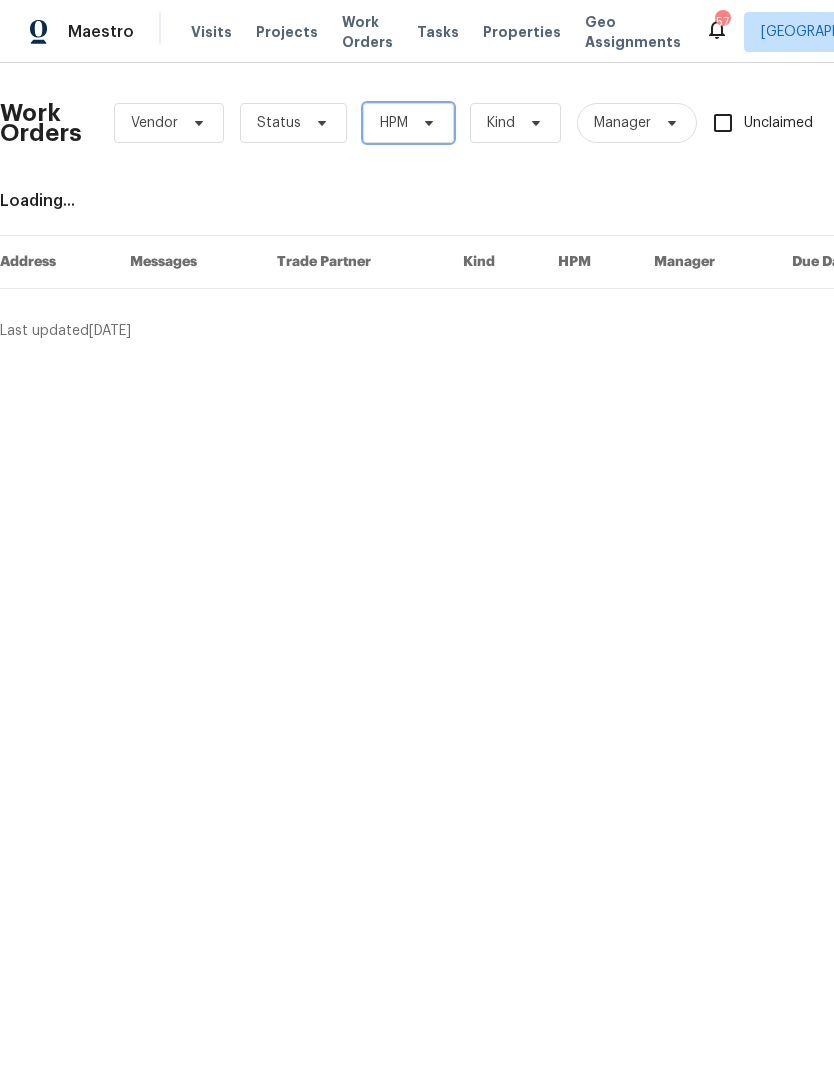 click on "HPM" at bounding box center [408, 123] 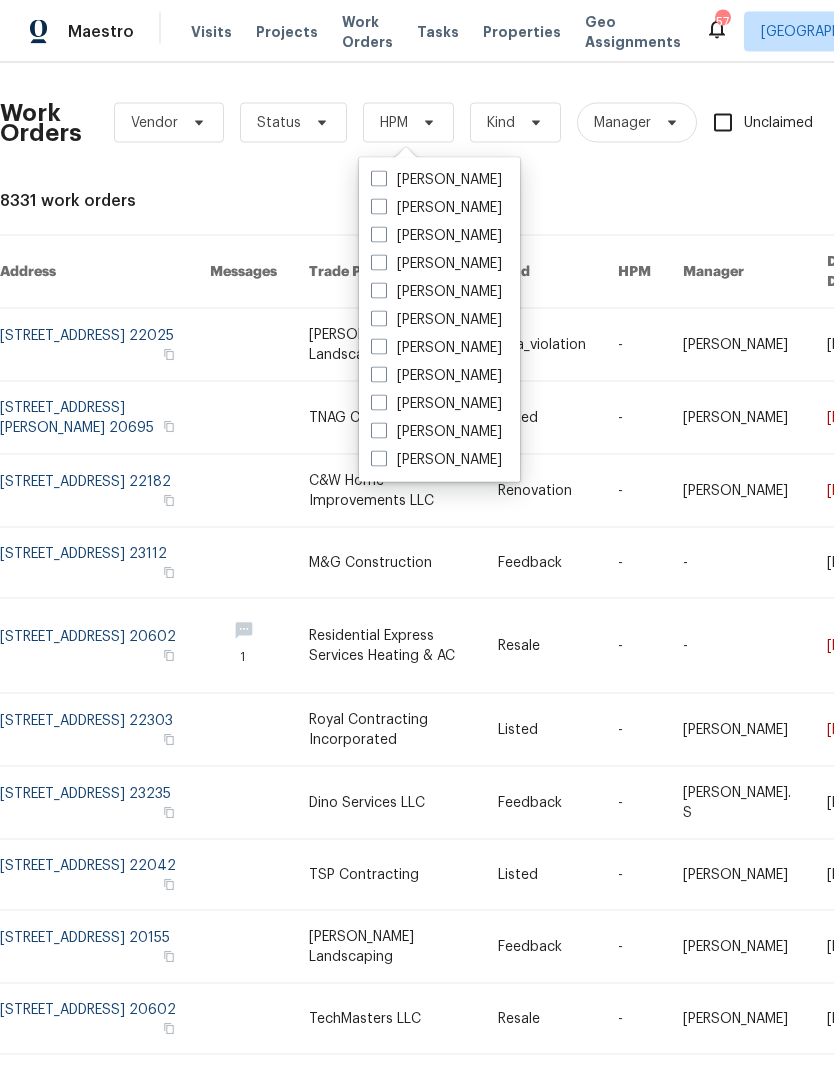 scroll, scrollTop: 22, scrollLeft: 0, axis: vertical 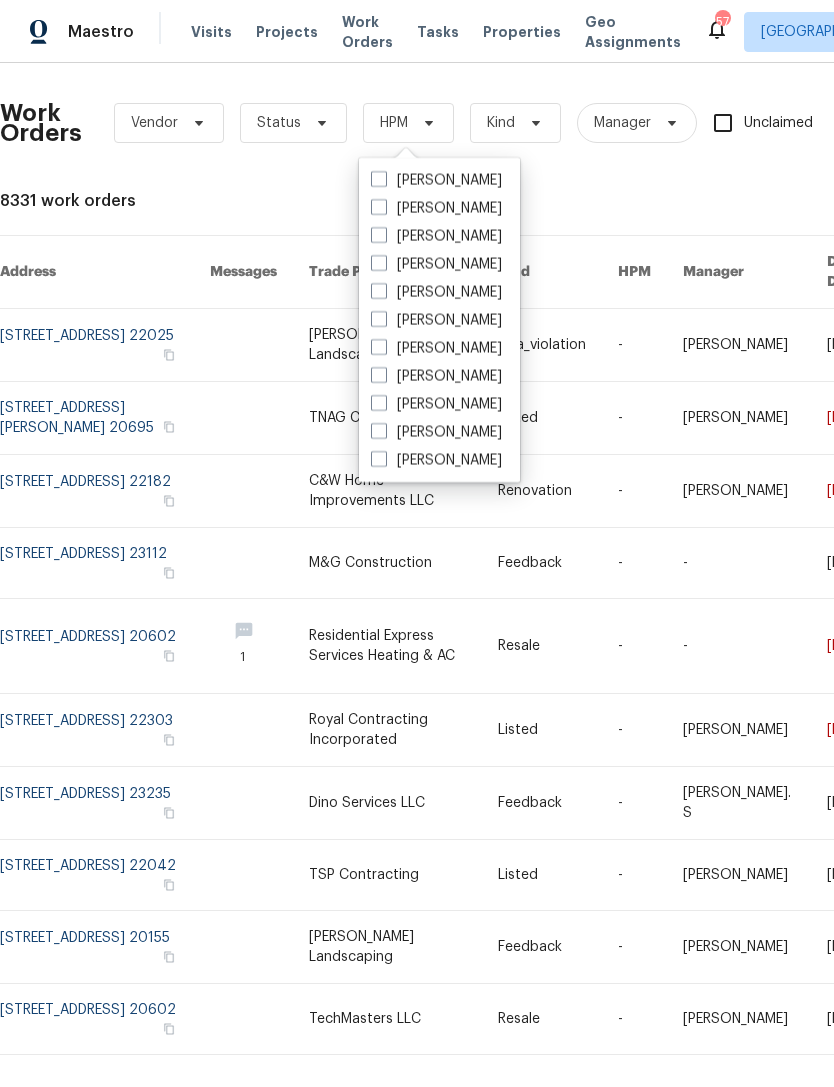 click on "[PERSON_NAME]" at bounding box center (436, 376) 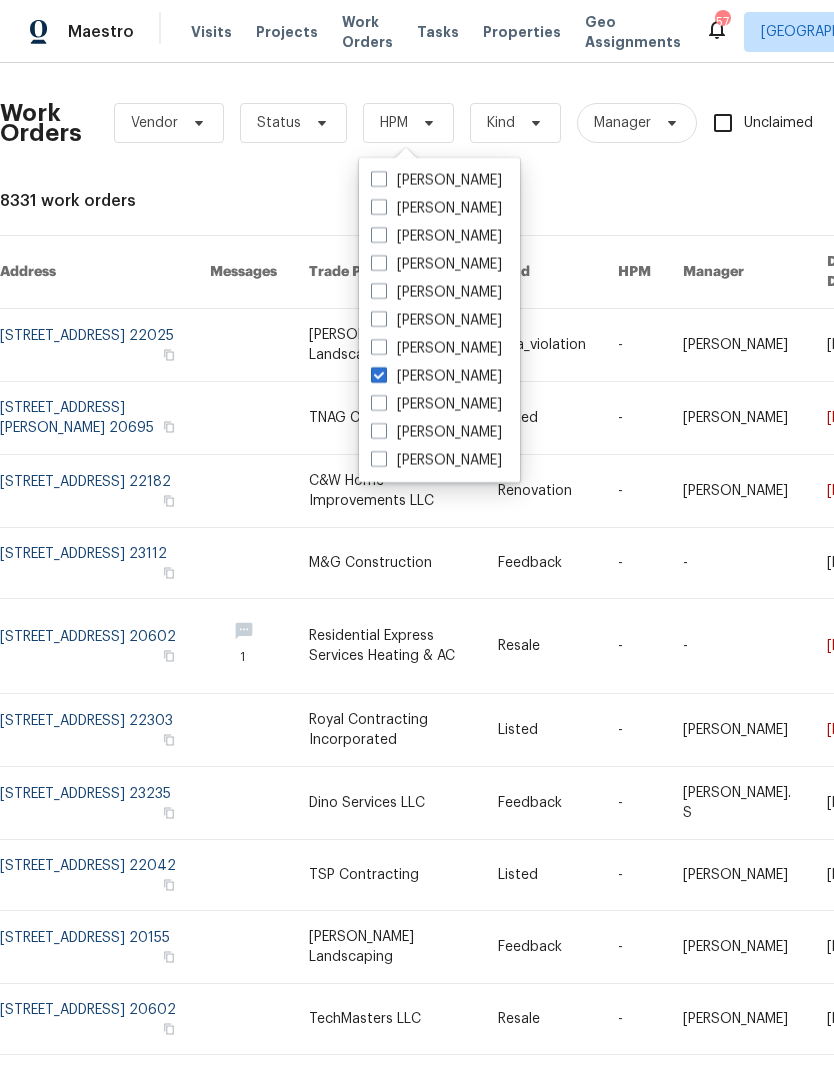 checkbox on "true" 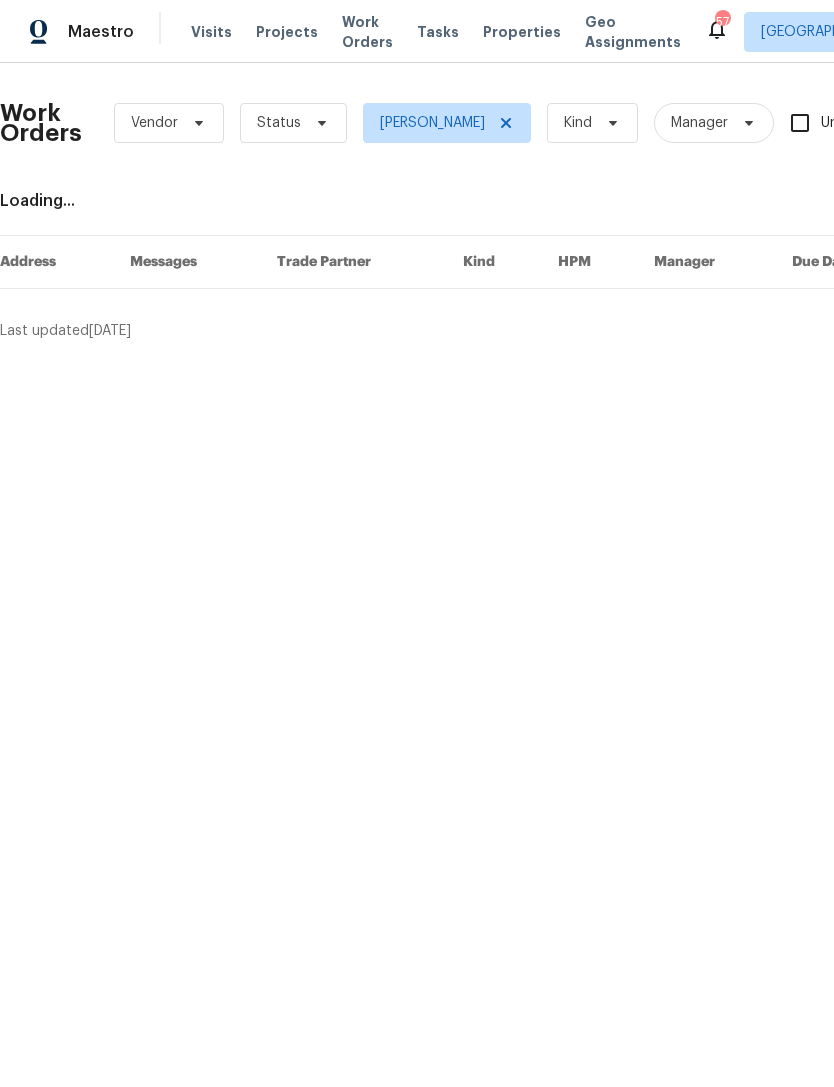 scroll, scrollTop: 0, scrollLeft: 0, axis: both 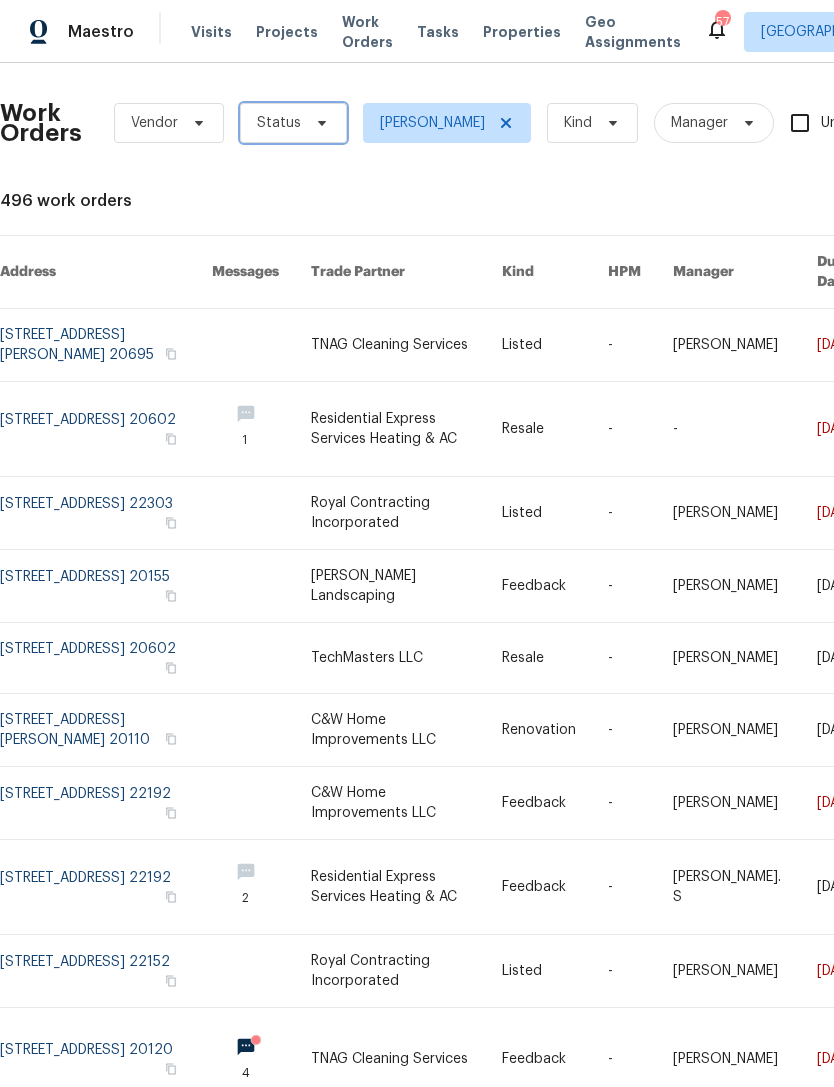 click on "Status" at bounding box center (293, 123) 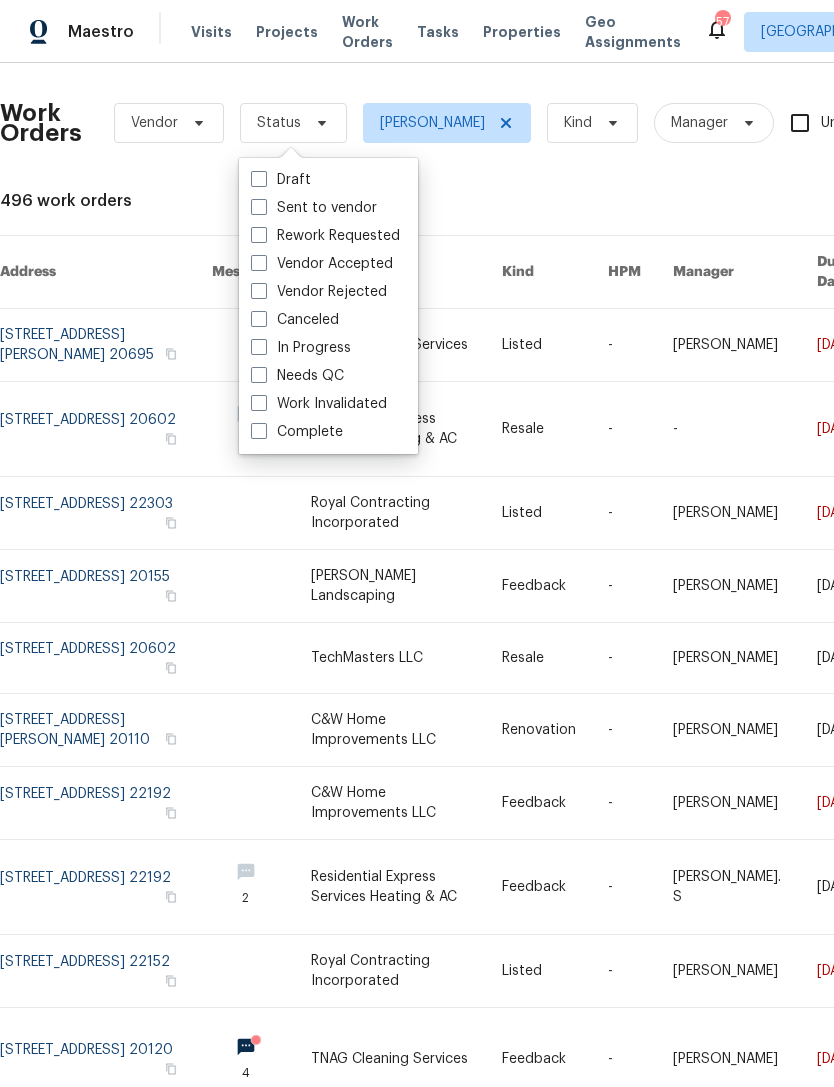 click on "In Progress" at bounding box center (301, 348) 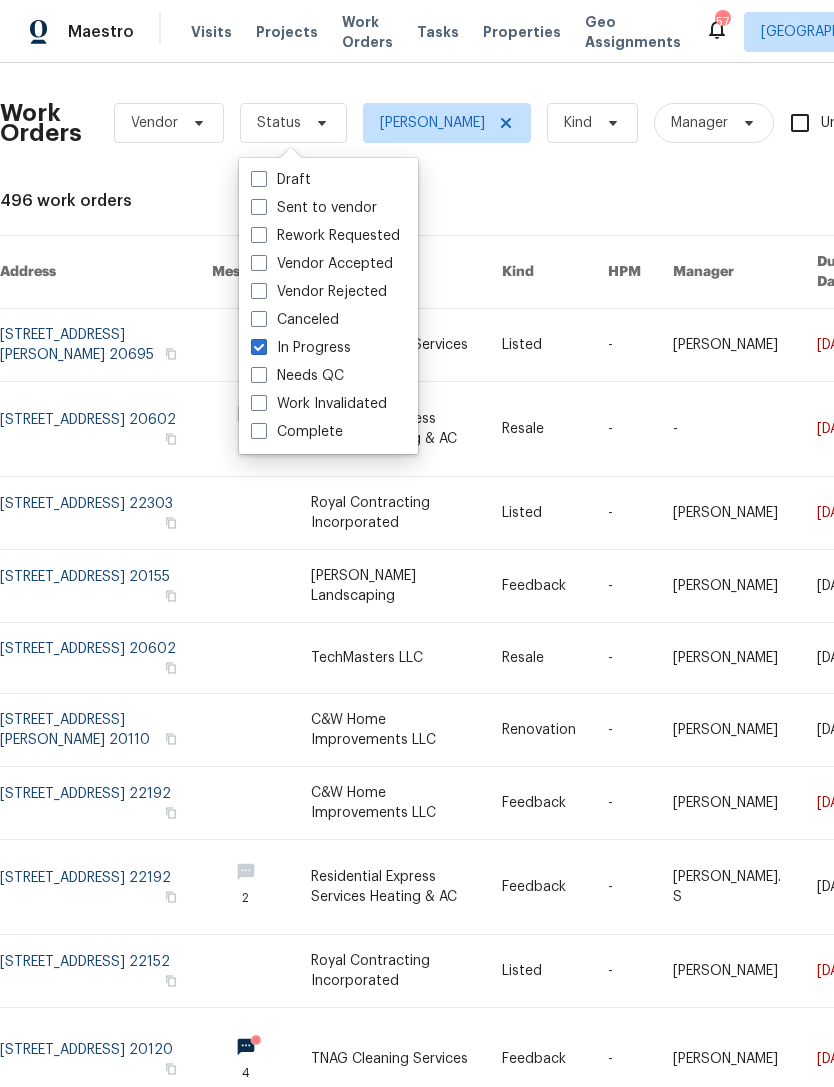 checkbox on "true" 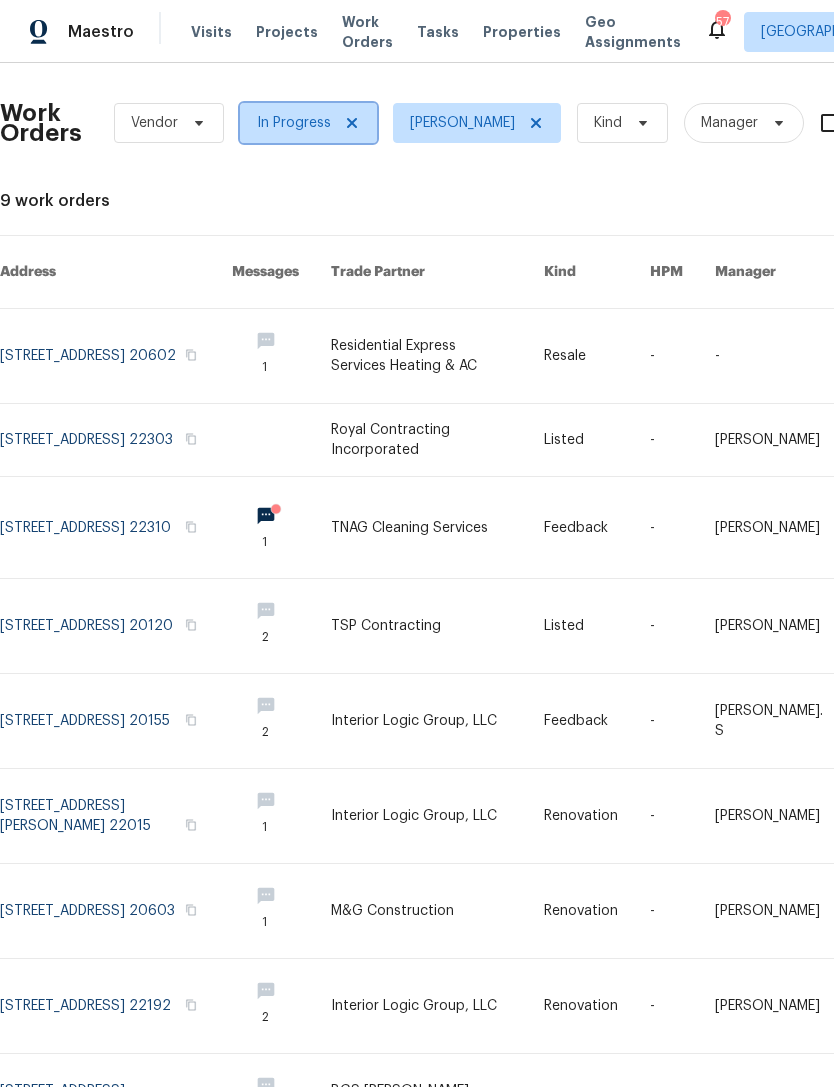 click at bounding box center [349, 123] 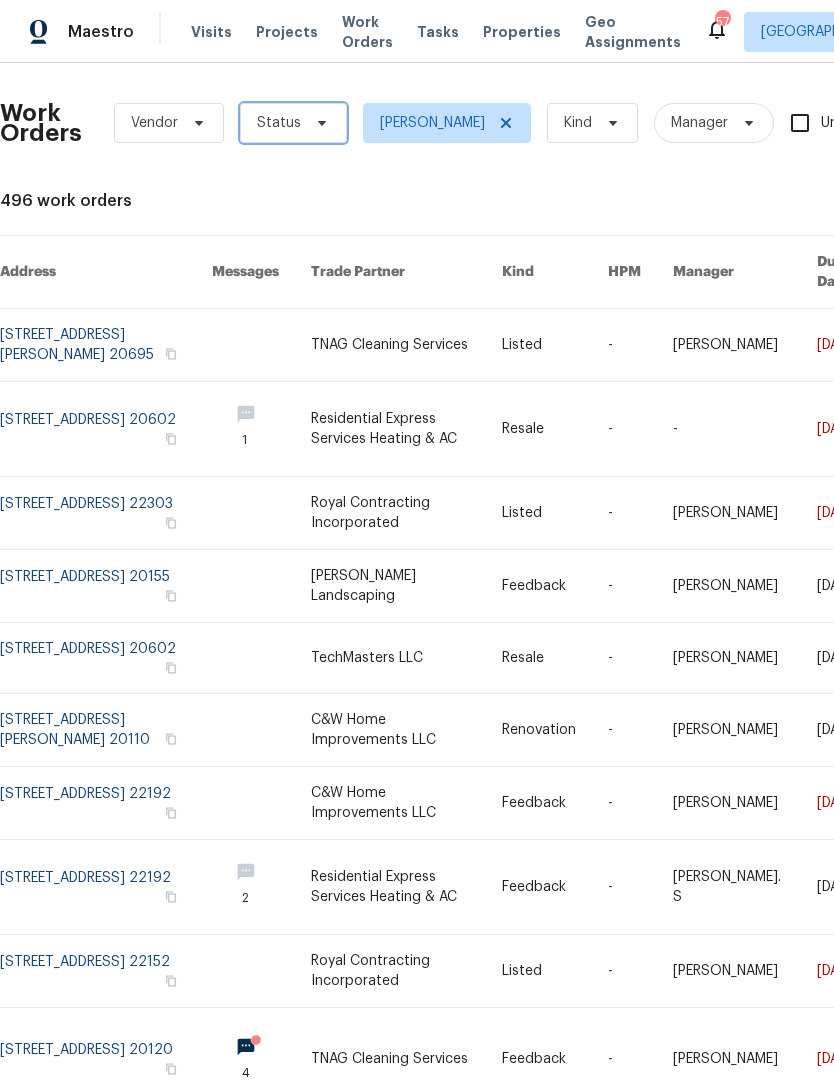 click 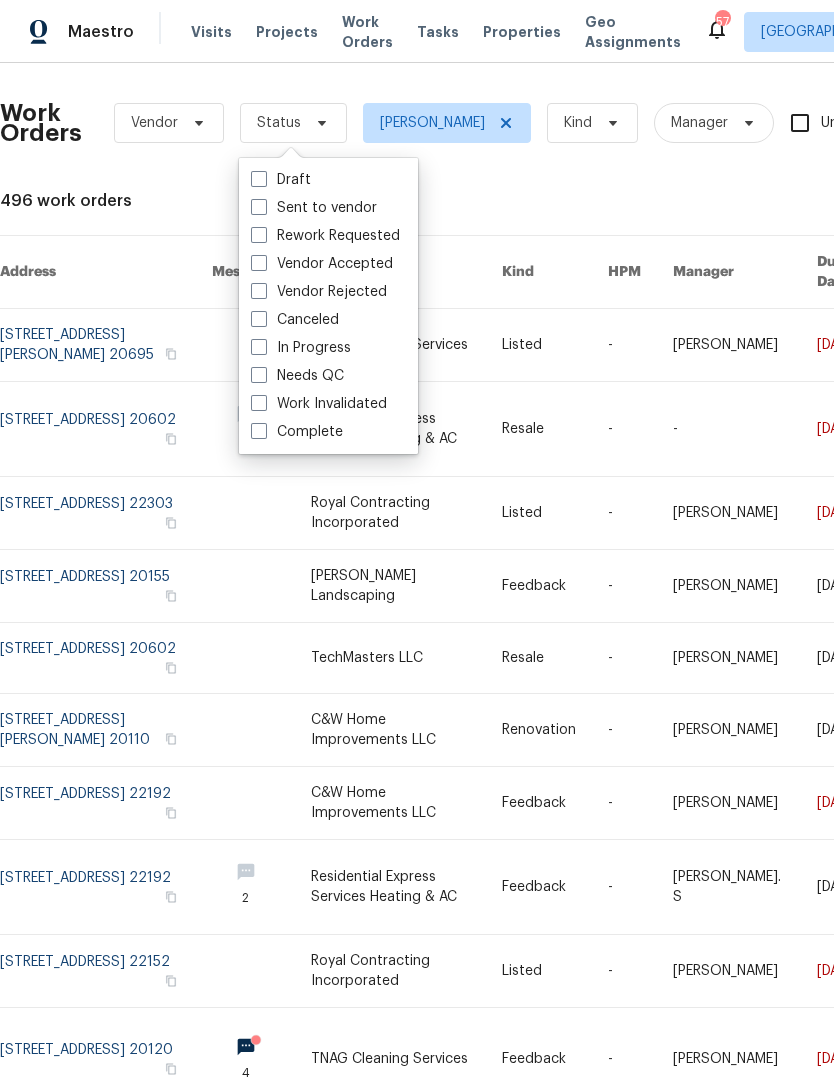 click on "Needs QC" at bounding box center (297, 376) 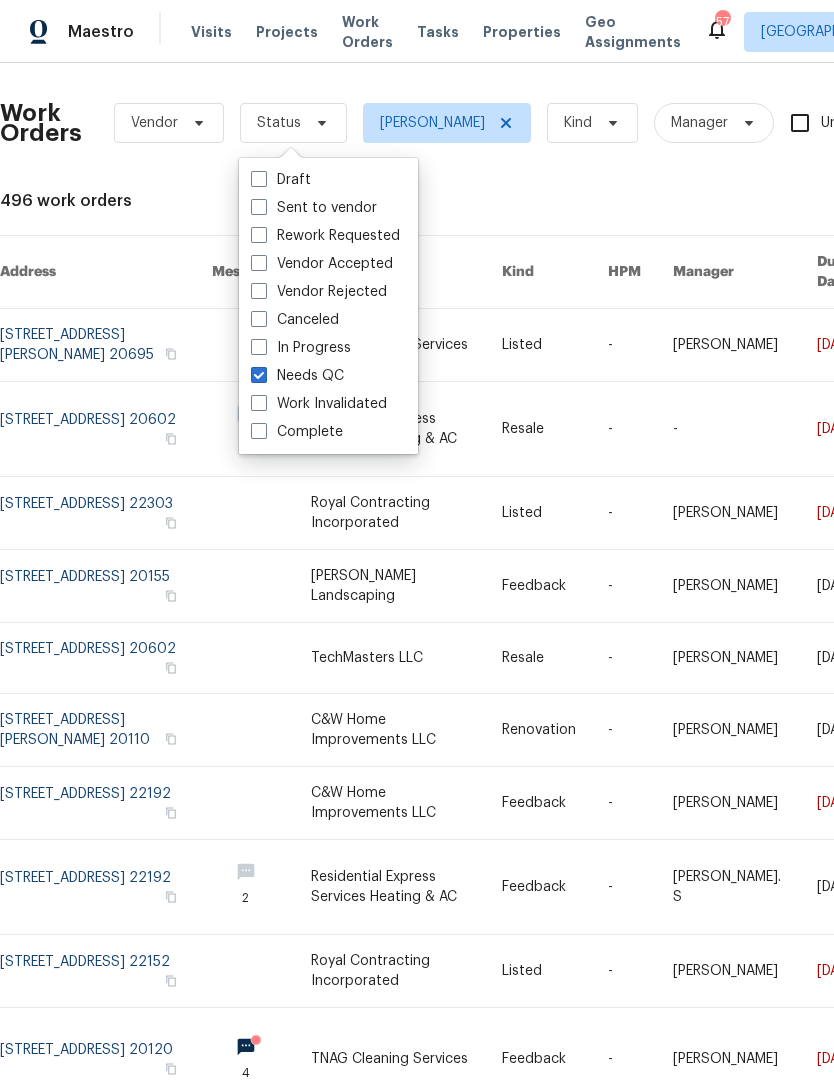 checkbox on "true" 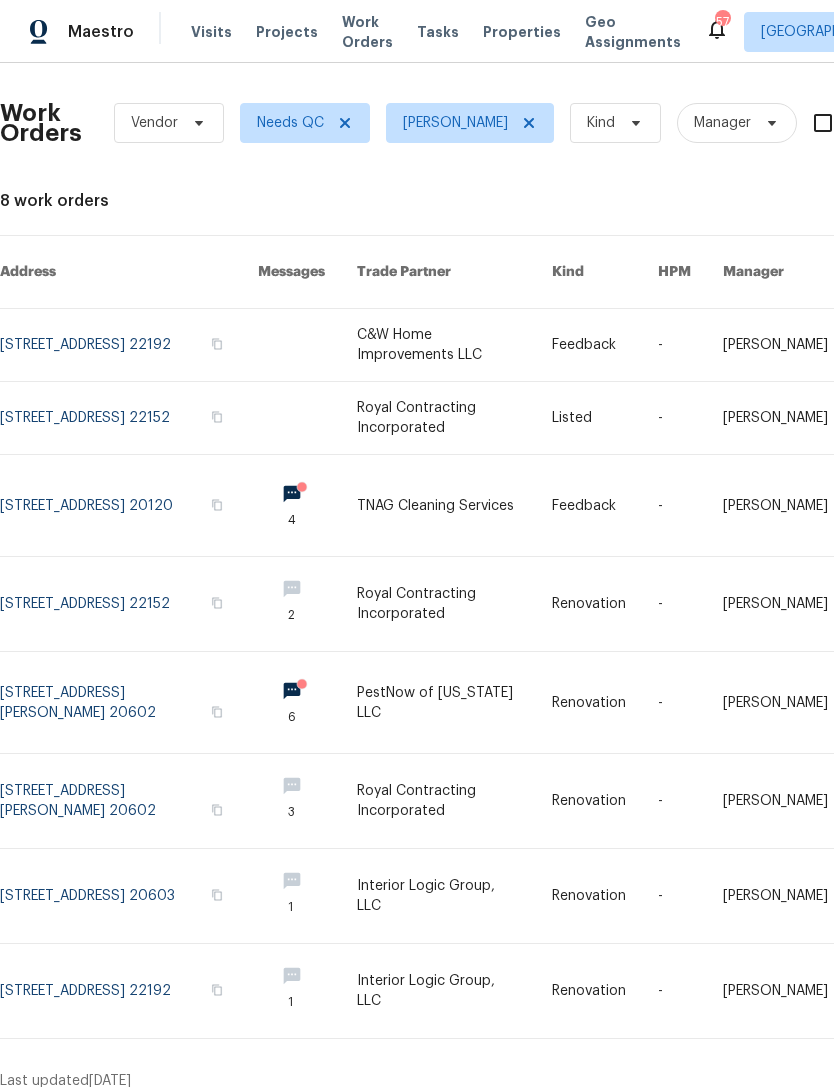 scroll, scrollTop: 0, scrollLeft: 0, axis: both 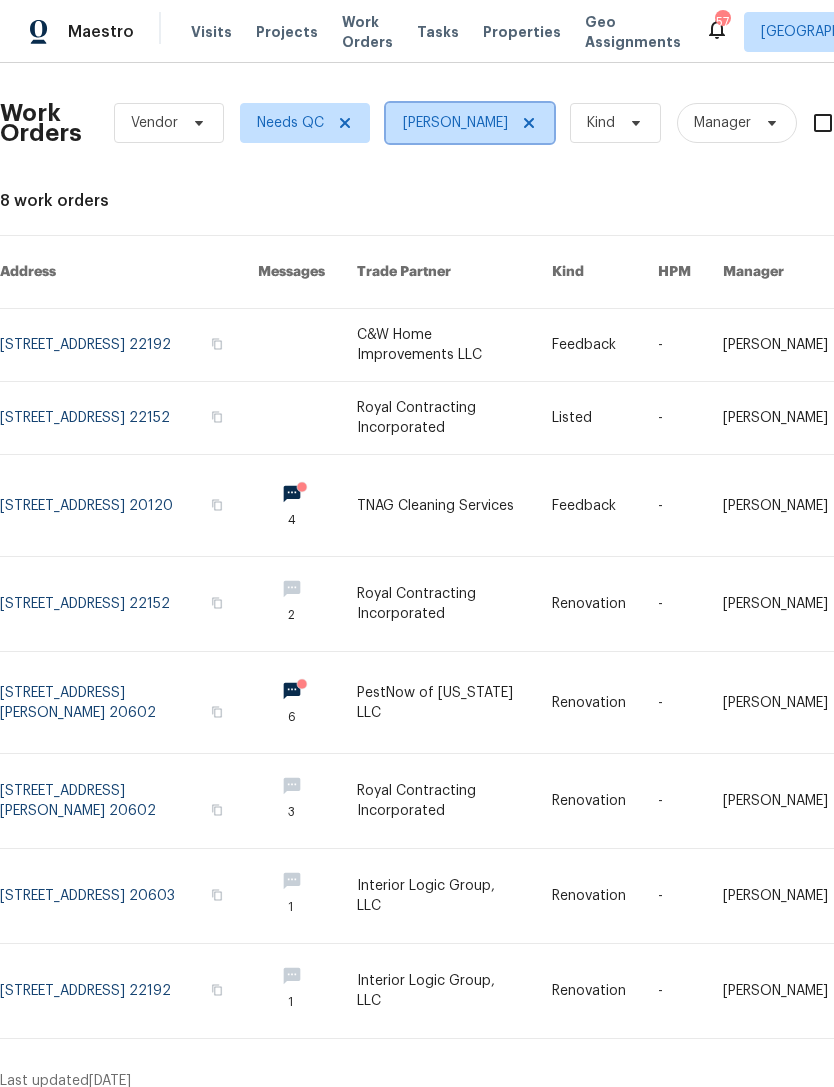 click on "[PERSON_NAME]" at bounding box center [470, 123] 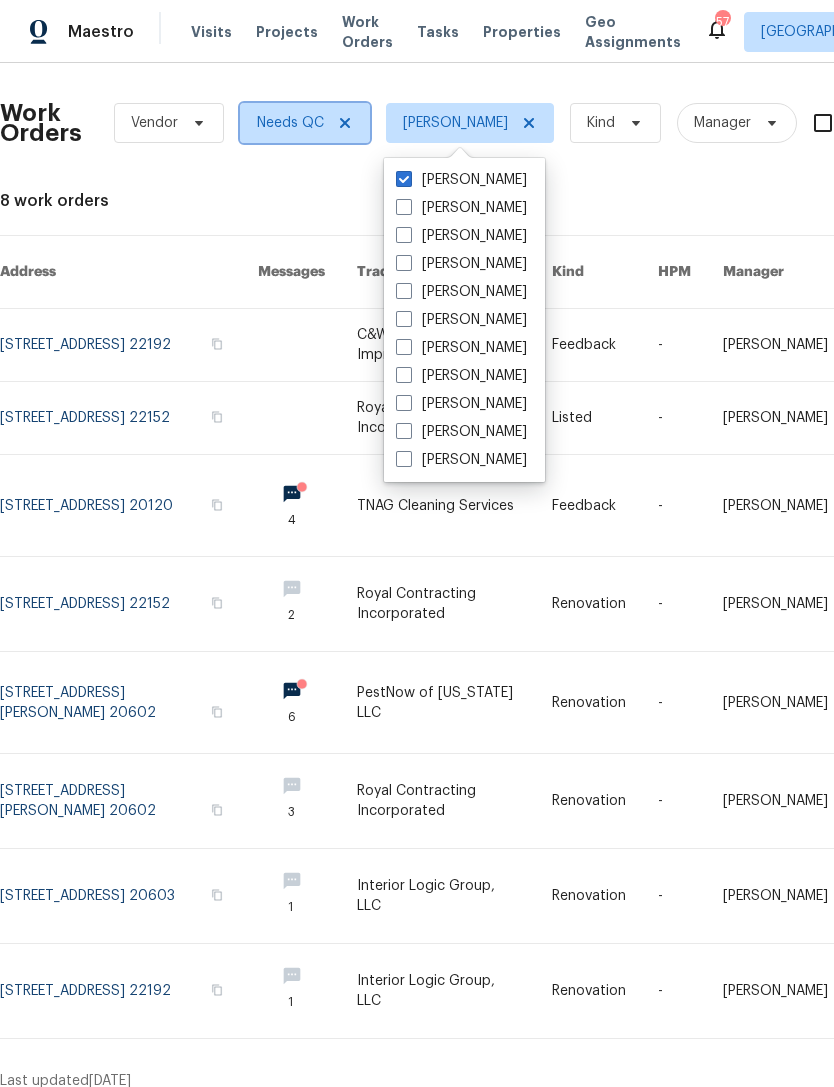click 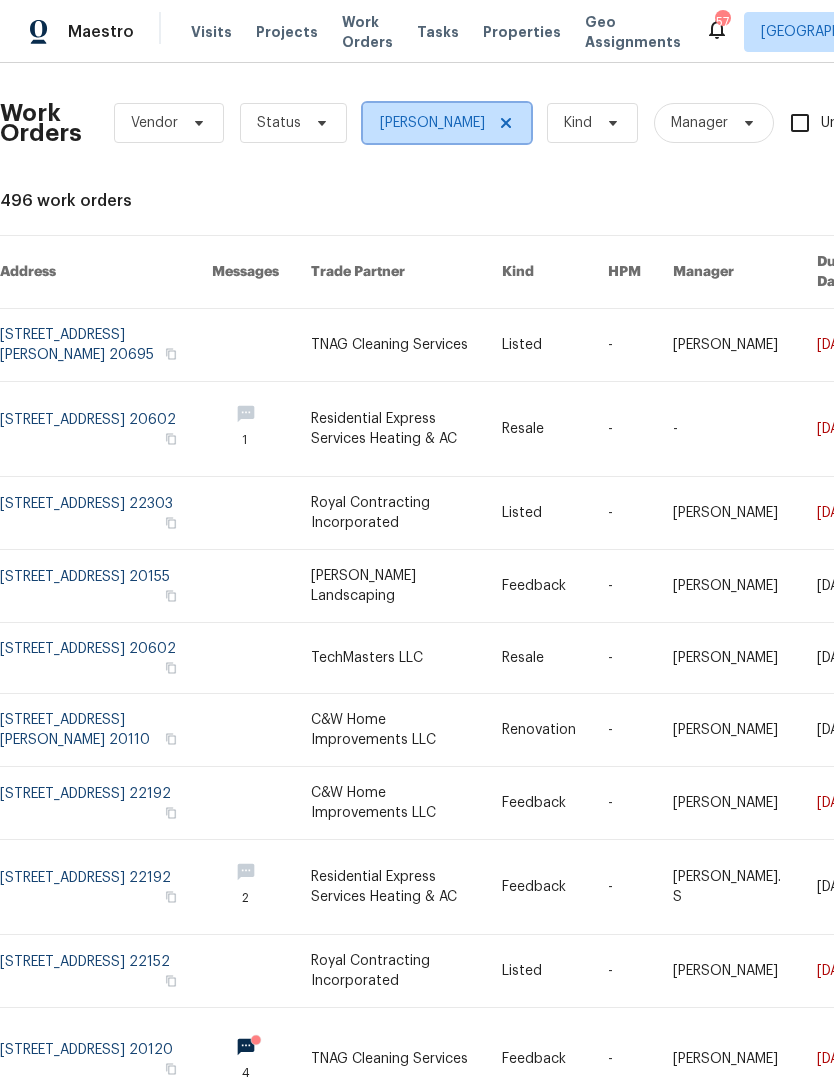 click 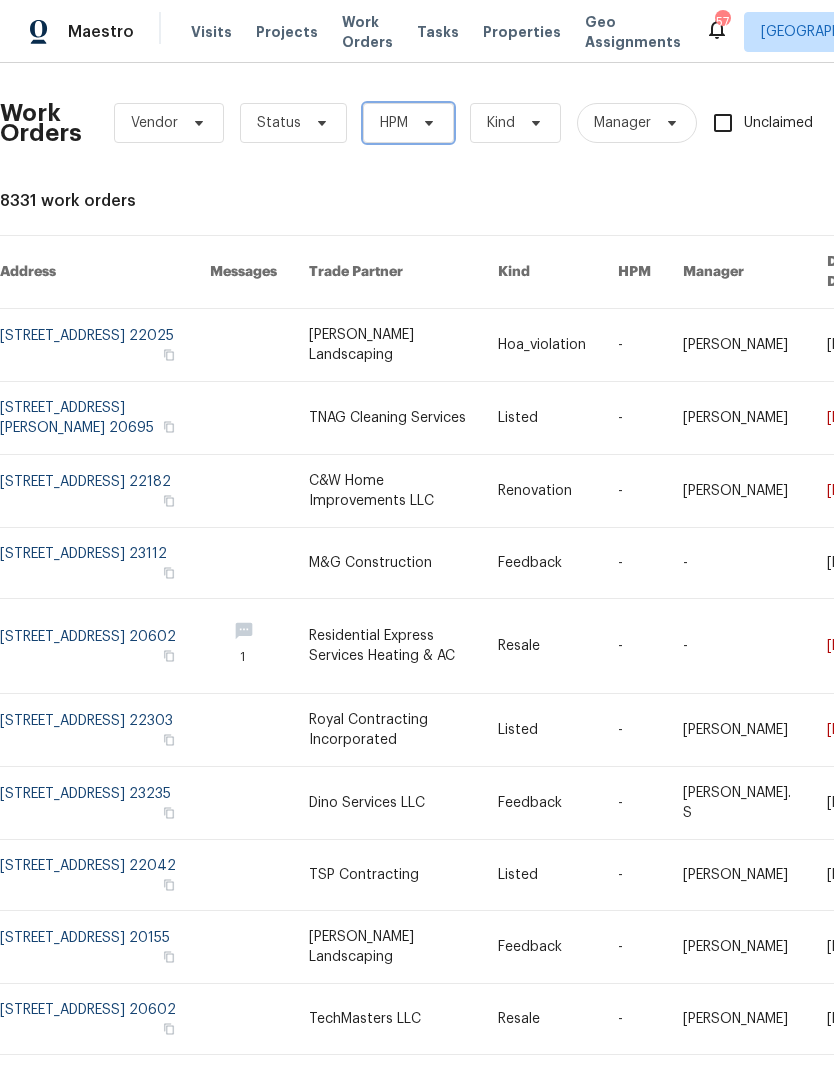 click 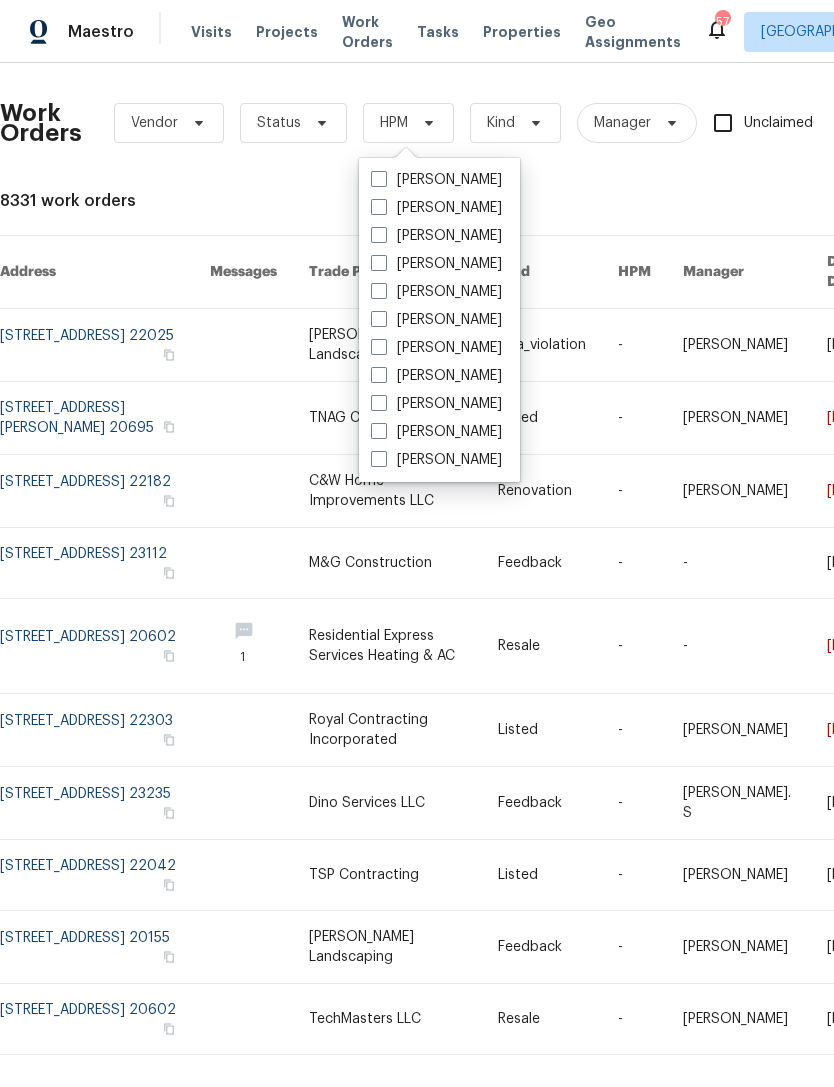 click on "[PERSON_NAME]" at bounding box center (436, 236) 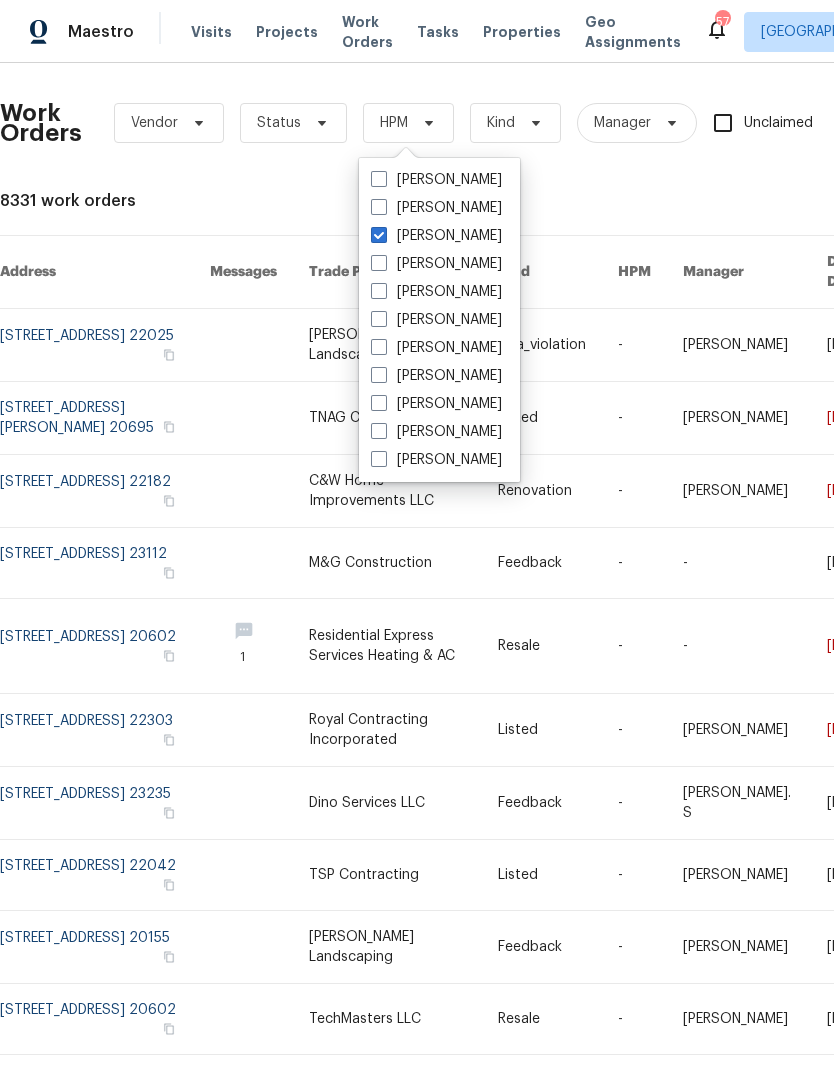 checkbox on "true" 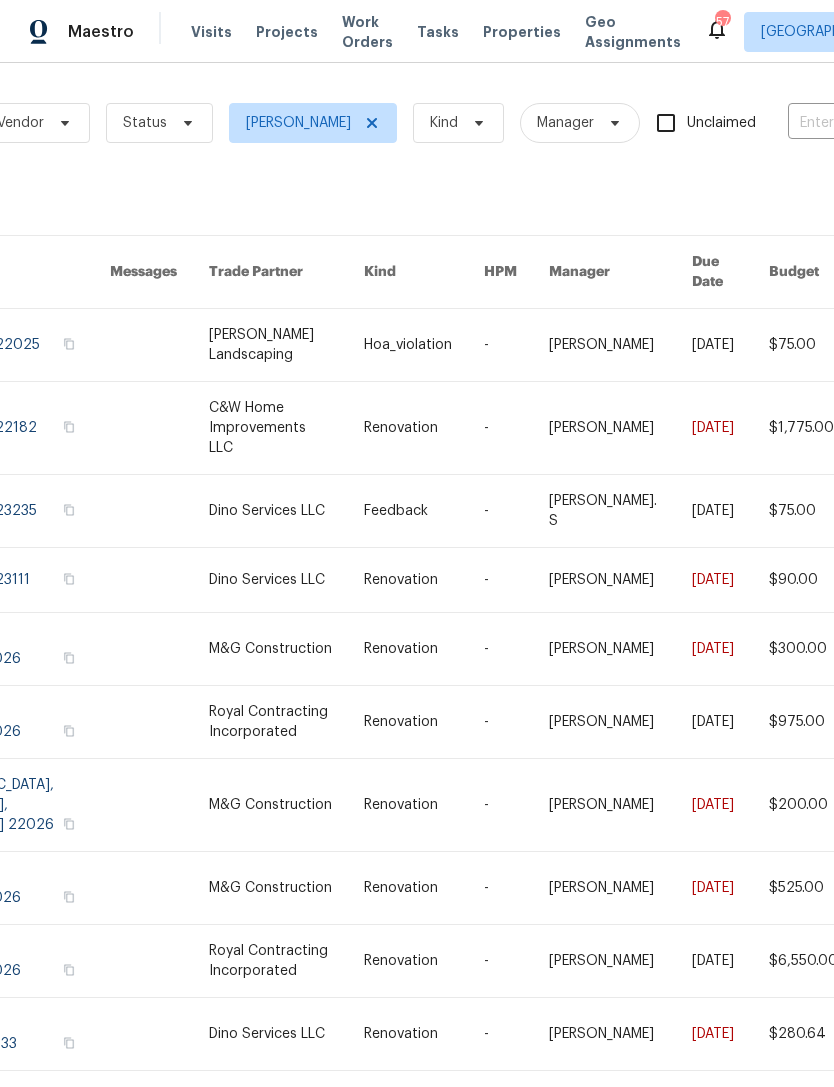 scroll, scrollTop: 0, scrollLeft: 107, axis: horizontal 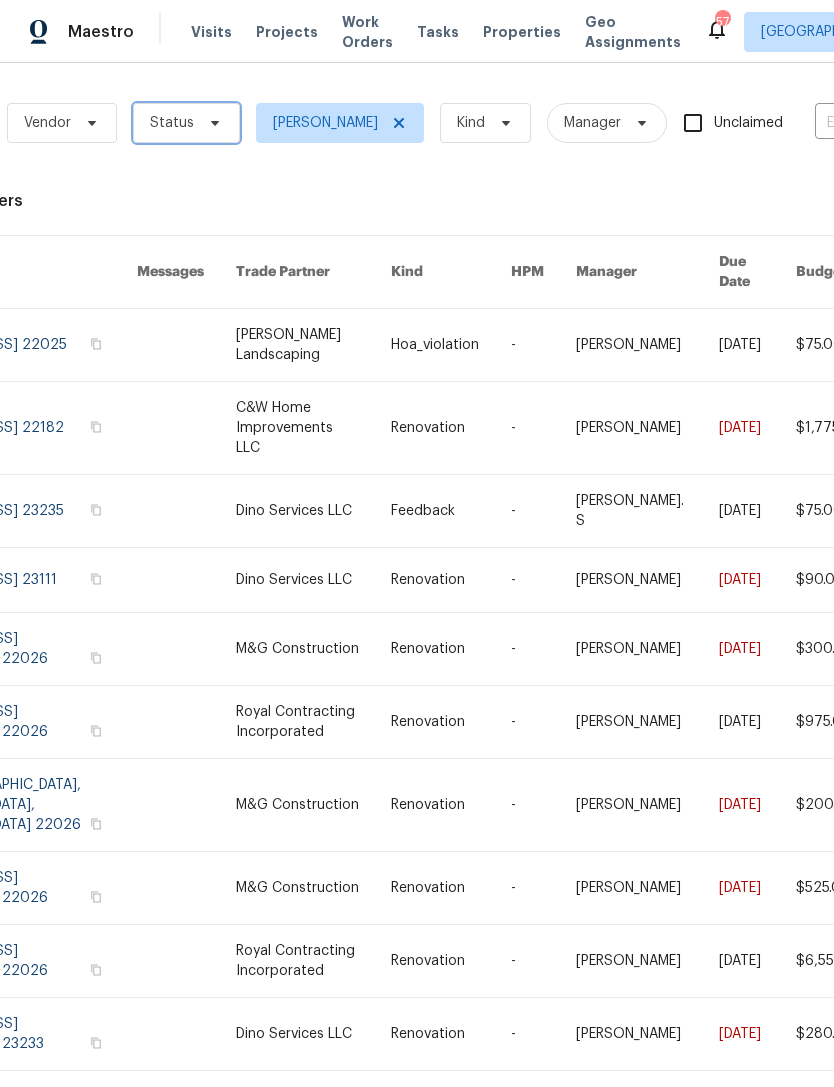 click 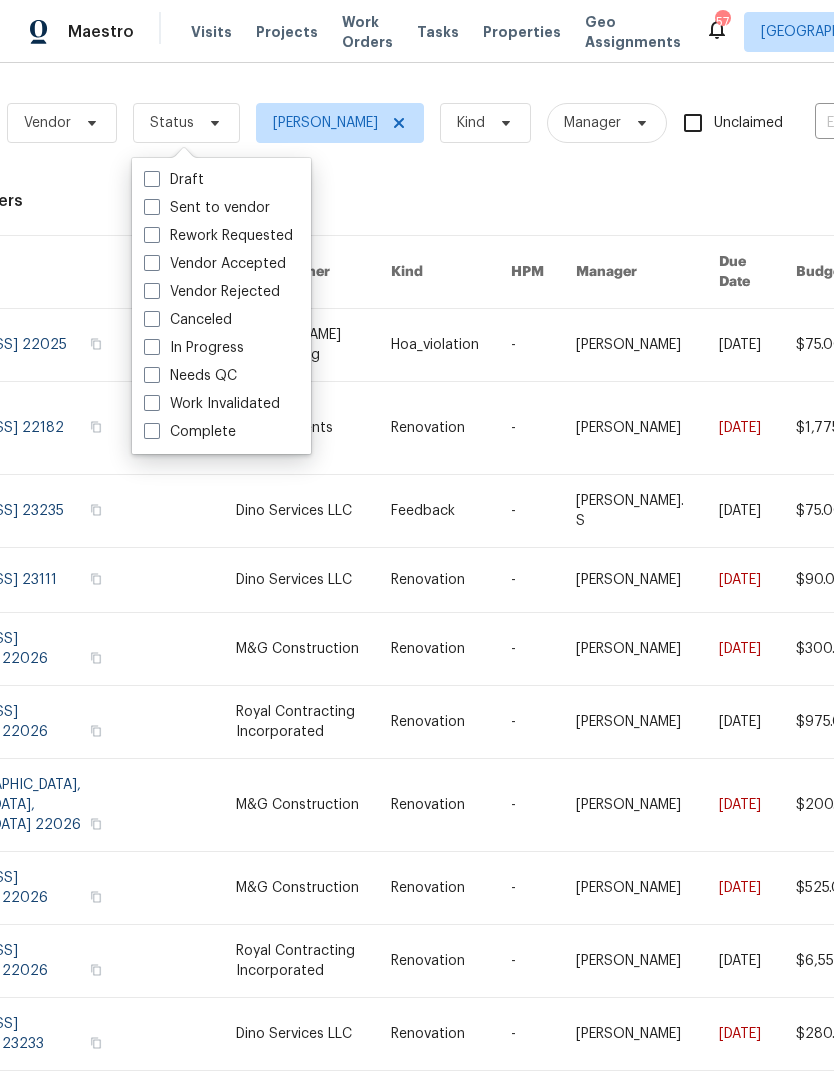 click on "Needs QC" at bounding box center (190, 376) 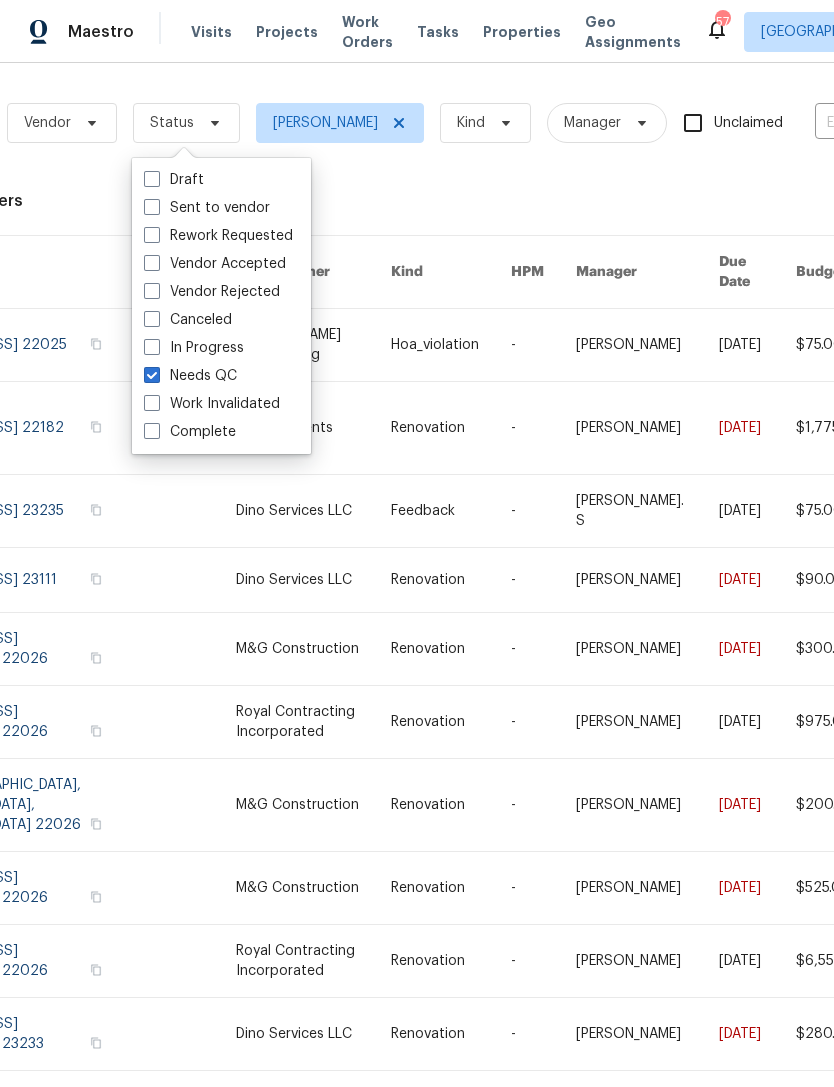 checkbox on "true" 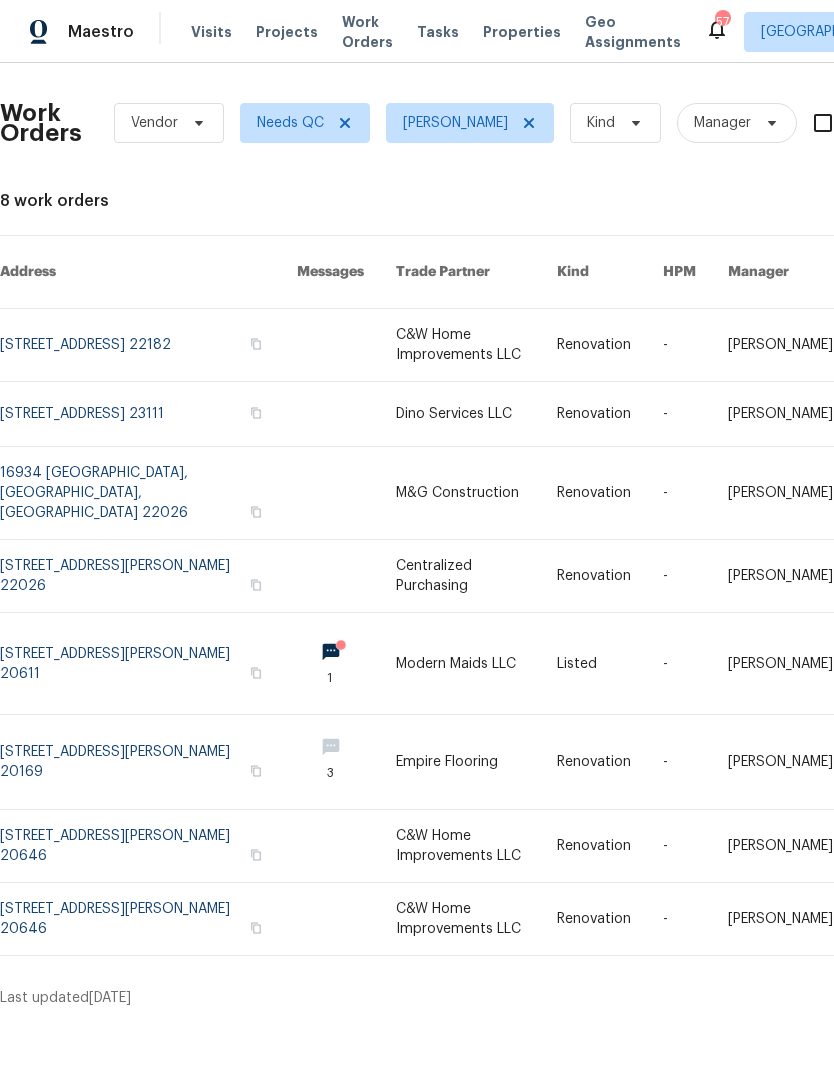 scroll, scrollTop: 0, scrollLeft: 0, axis: both 